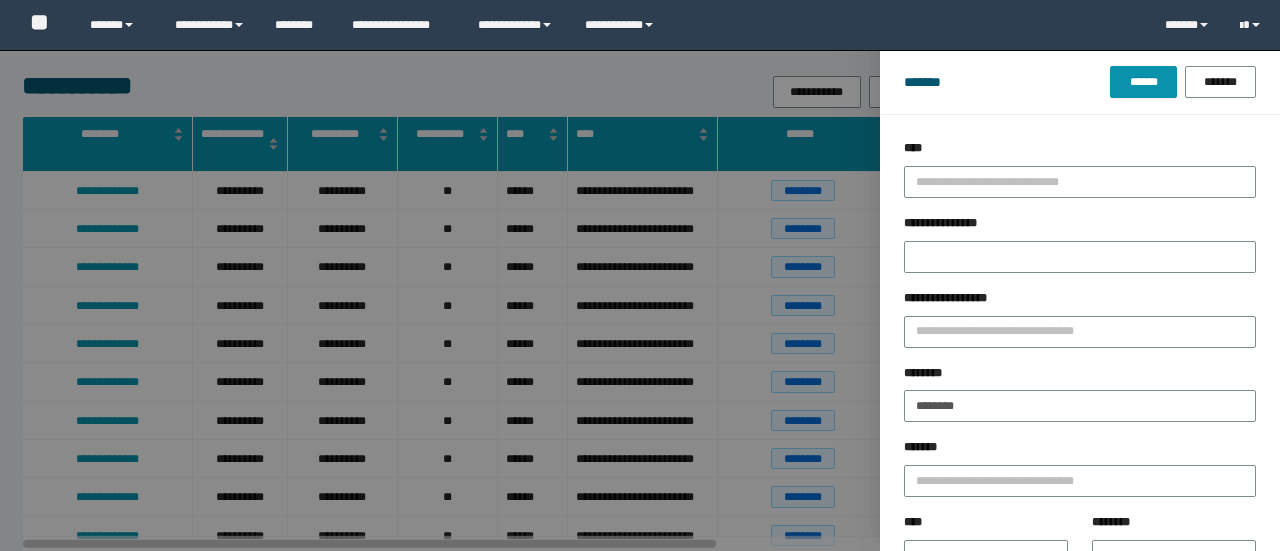 scroll, scrollTop: 0, scrollLeft: 0, axis: both 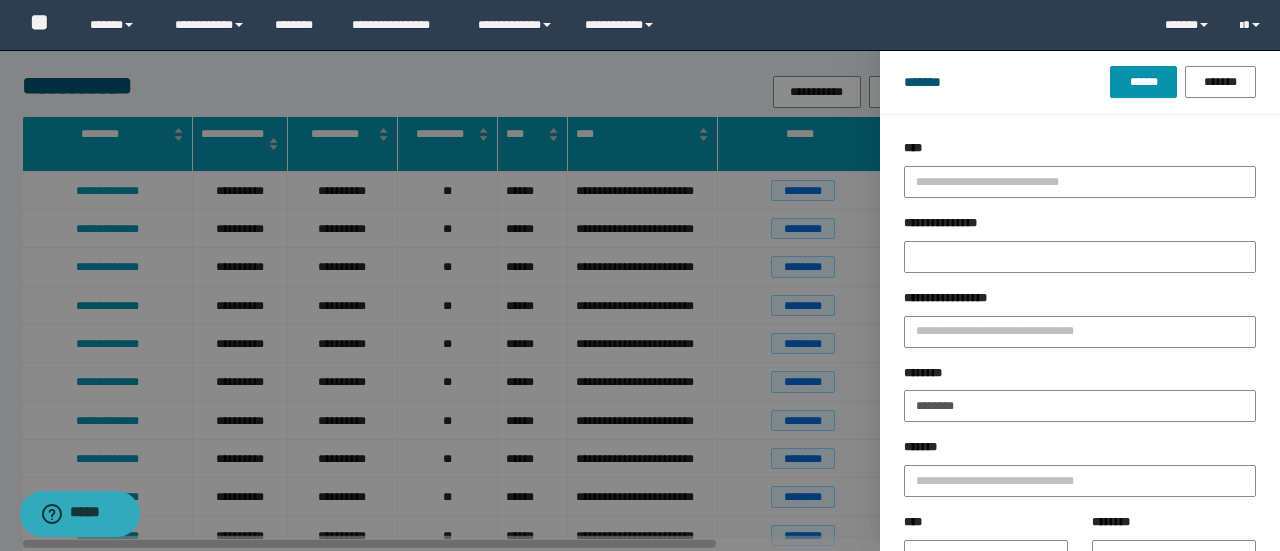 click on "******" at bounding box center (1143, 82) 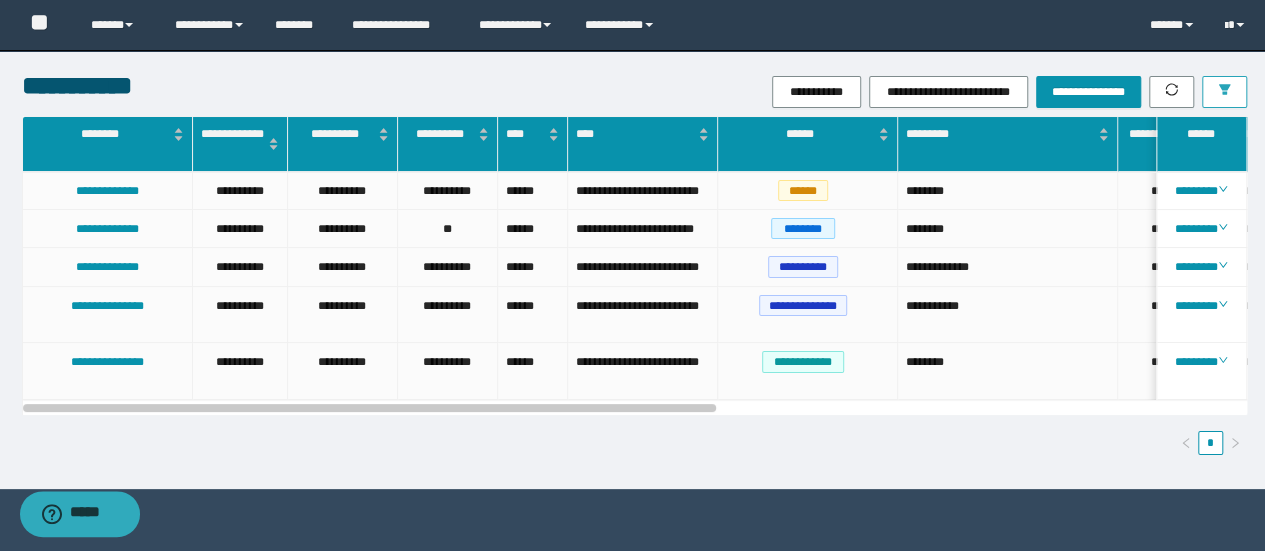 scroll, scrollTop: 0, scrollLeft: 63, axis: horizontal 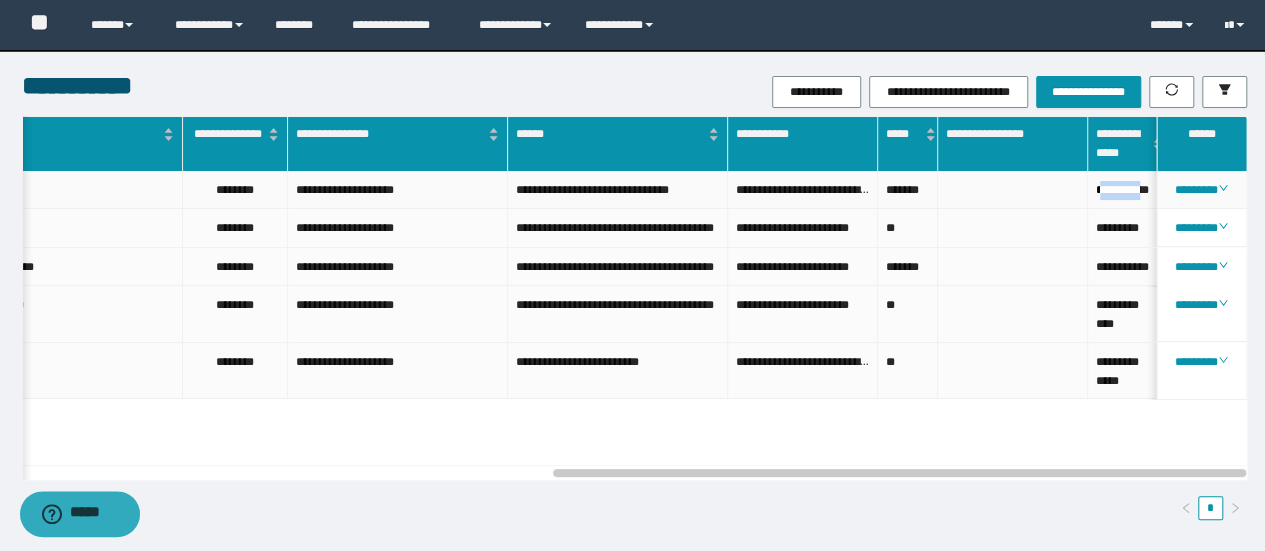 click on "**********" at bounding box center [1123, 190] 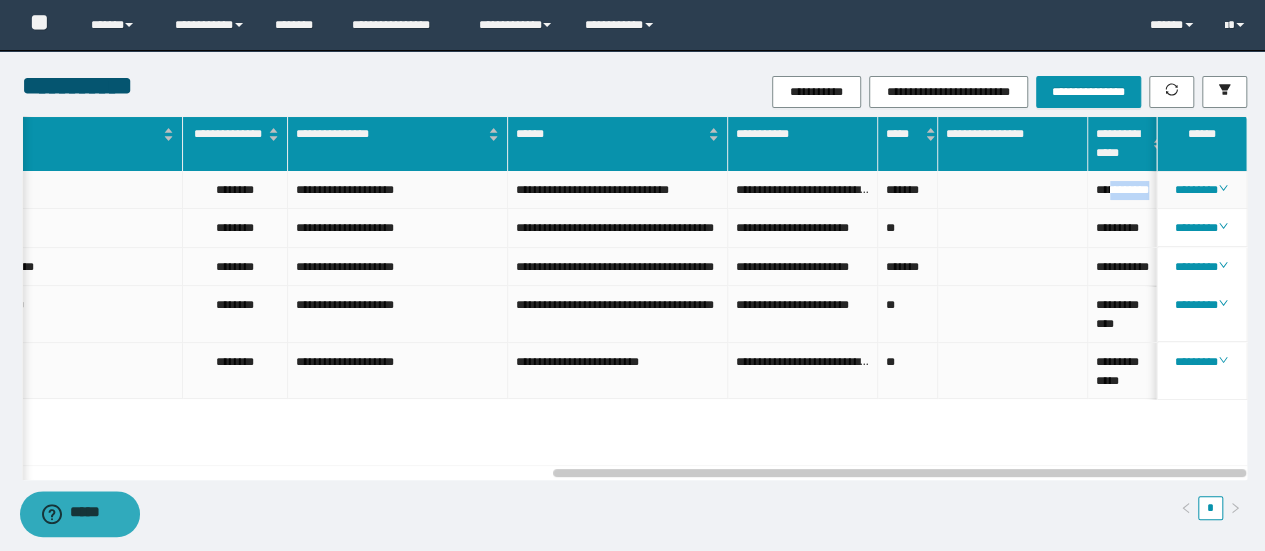 click on "**********" at bounding box center (1123, 190) 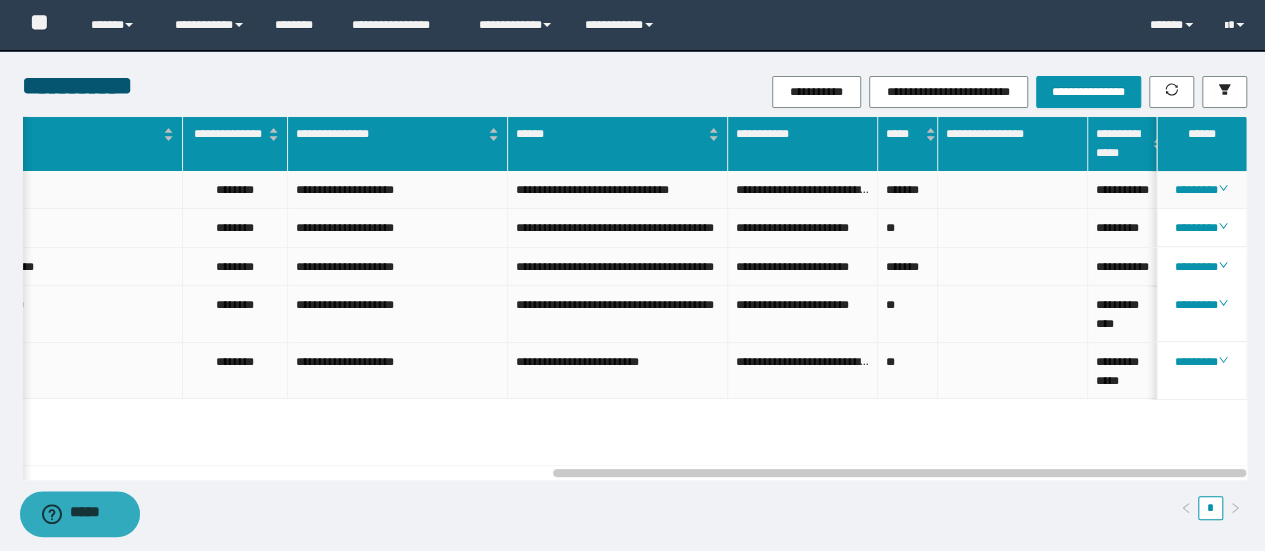 drag, startPoint x: 1114, startPoint y: 199, endPoint x: 1084, endPoint y: 244, distance: 54.08327 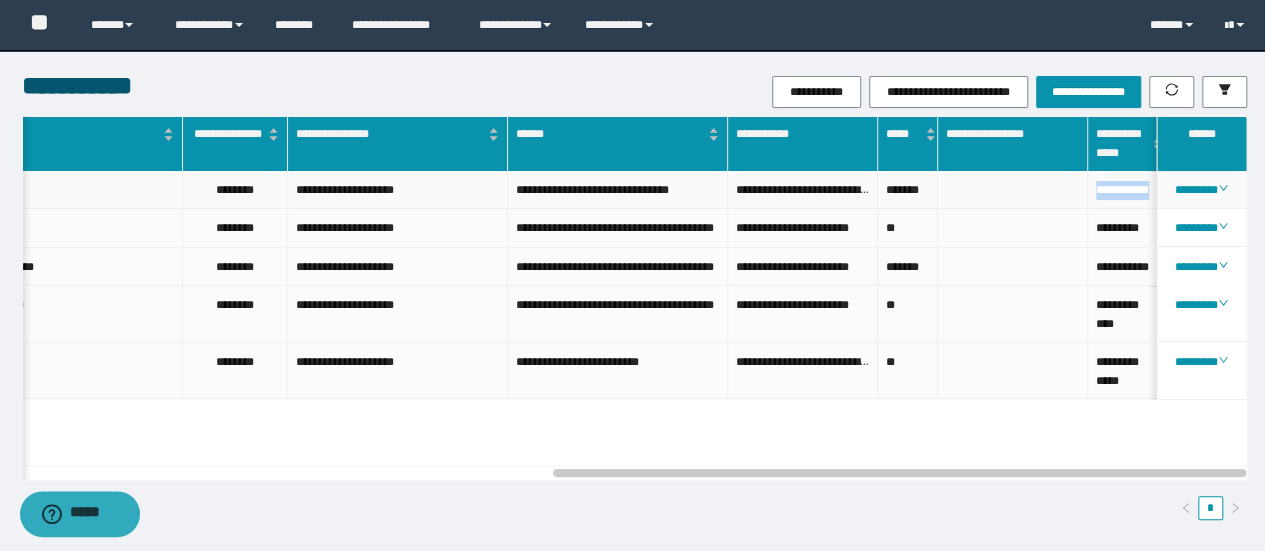 click on "**********" at bounding box center (1123, 190) 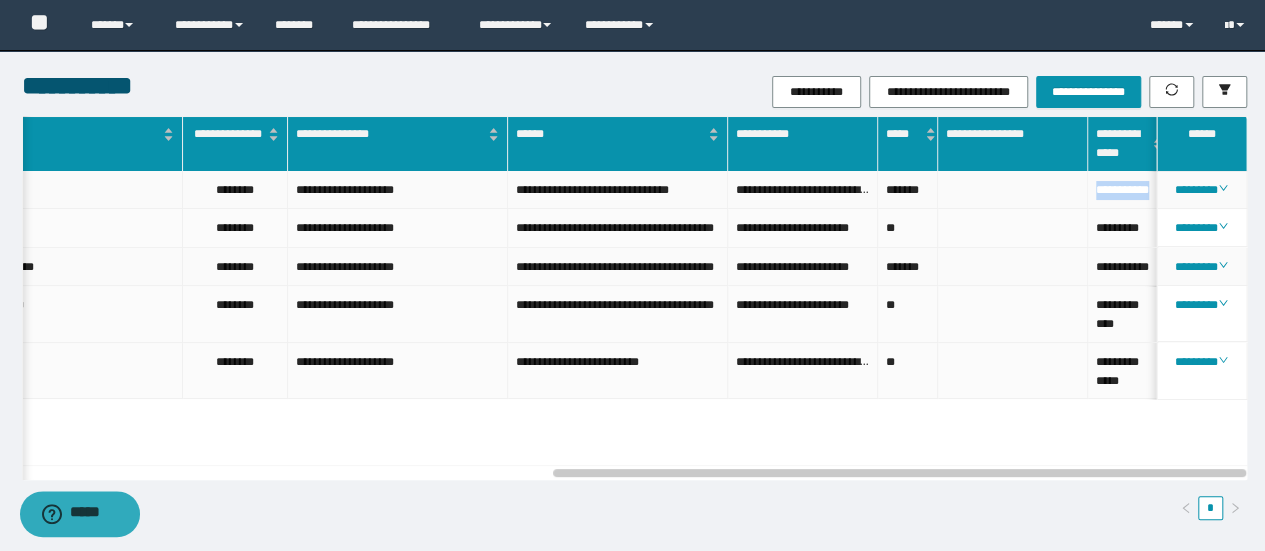 drag, startPoint x: 1105, startPoint y: 186, endPoint x: 1049, endPoint y: 313, distance: 138.79842 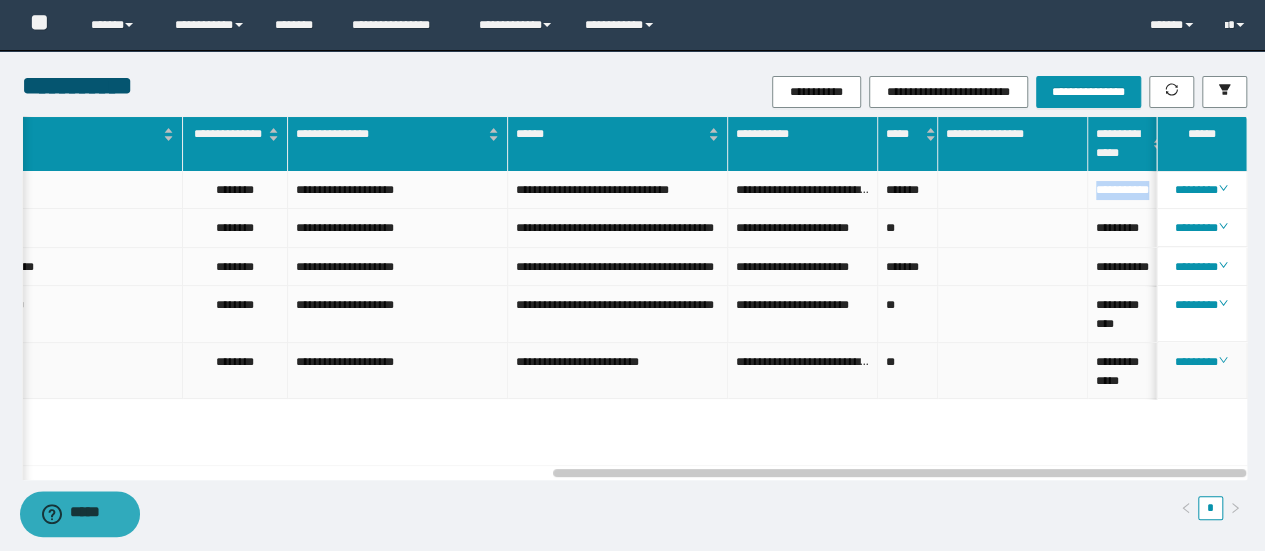 copy on "**********" 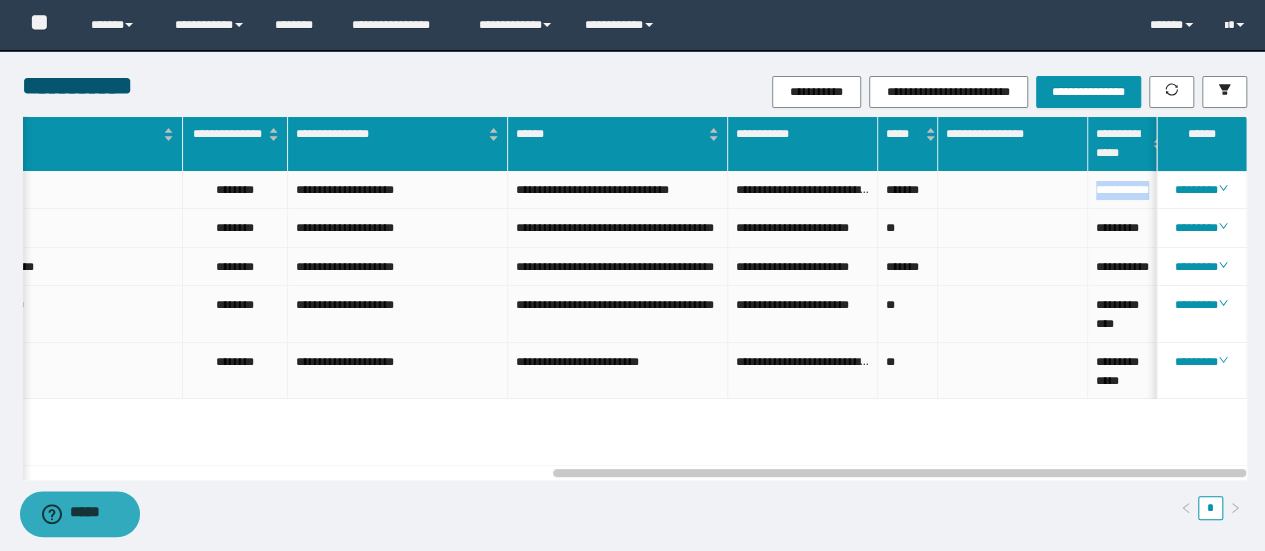 copy on "**********" 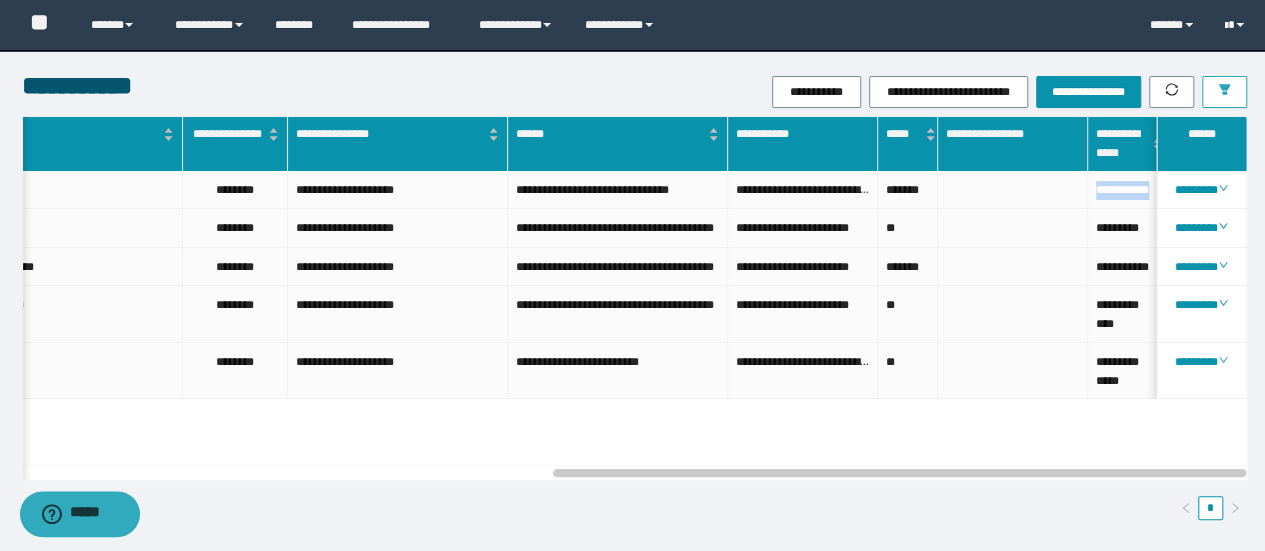 click at bounding box center (1224, 92) 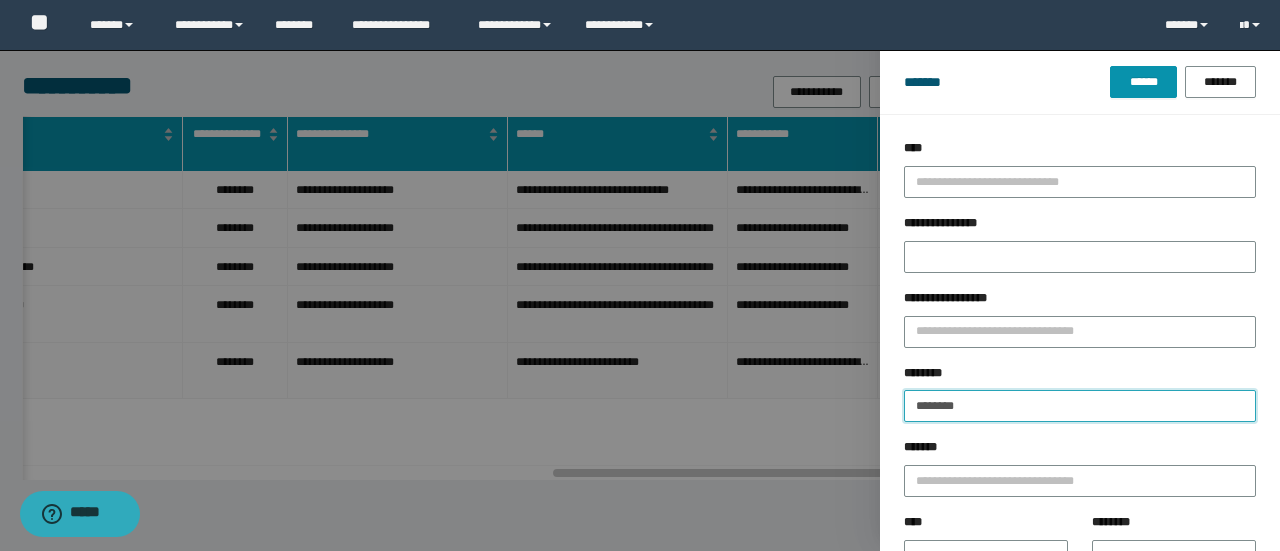 drag, startPoint x: 674, startPoint y: 359, endPoint x: 479, endPoint y: 306, distance: 202.07425 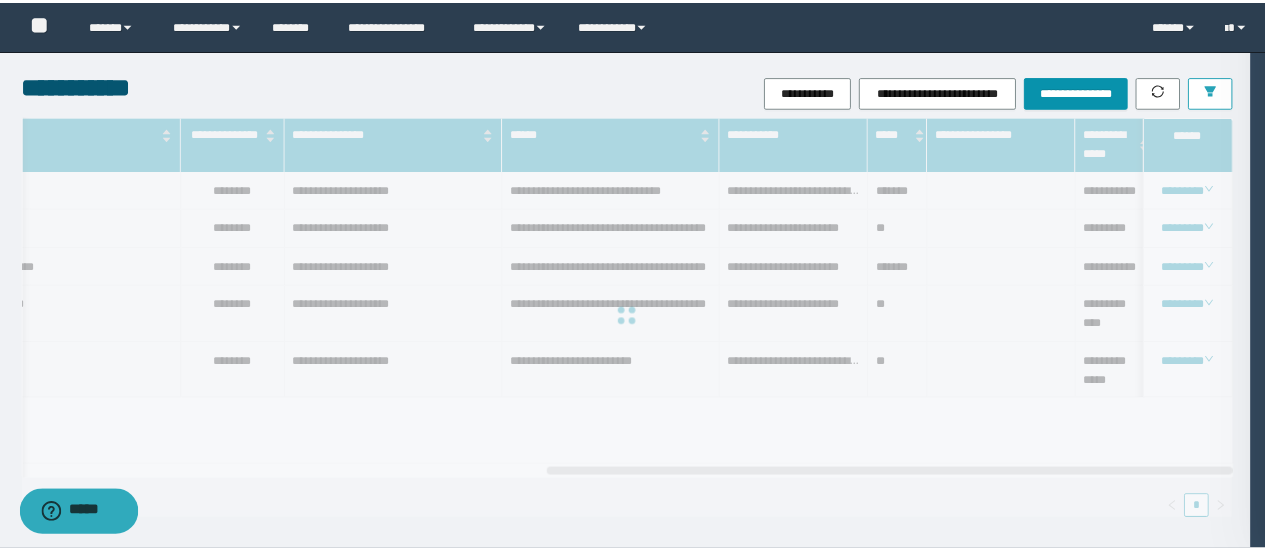 scroll, scrollTop: 0, scrollLeft: 920, axis: horizontal 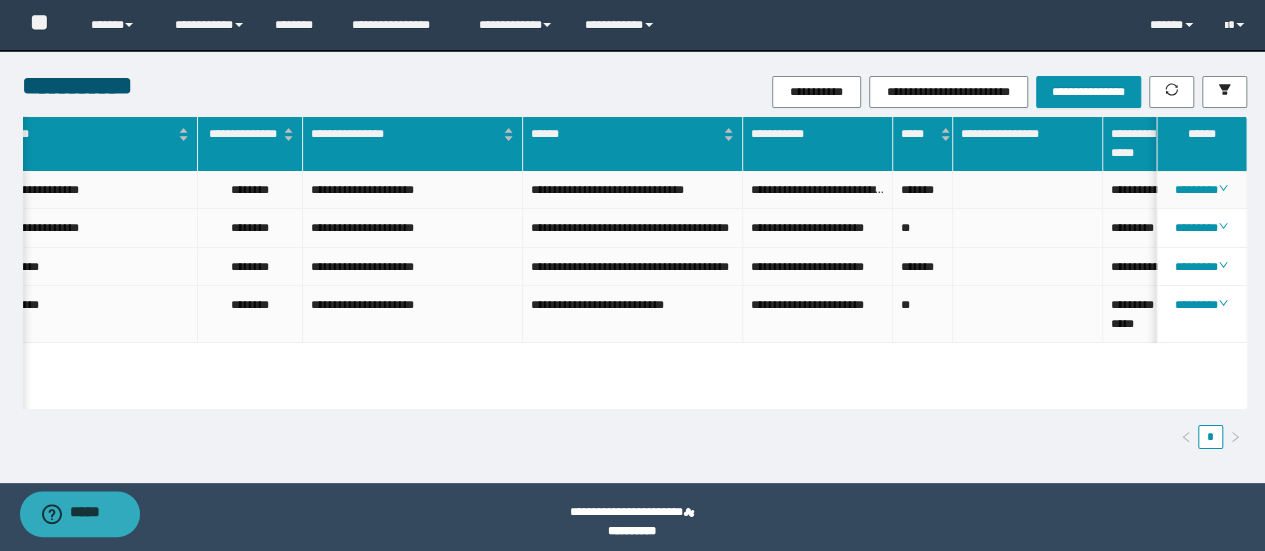 click on "**********" at bounding box center (1138, 190) 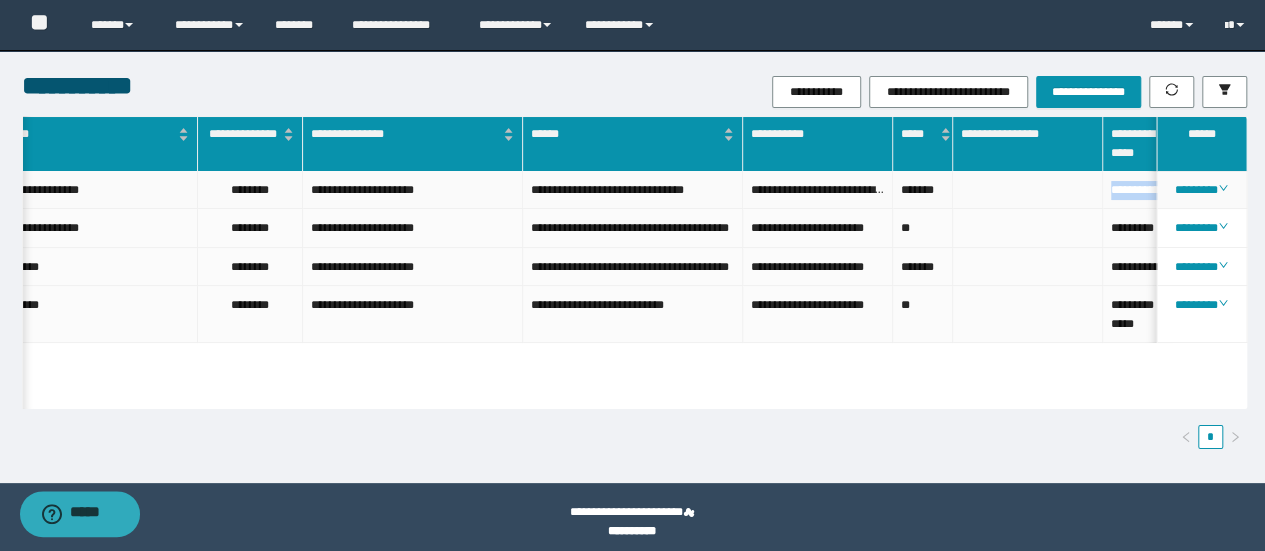click on "**********" at bounding box center [1138, 190] 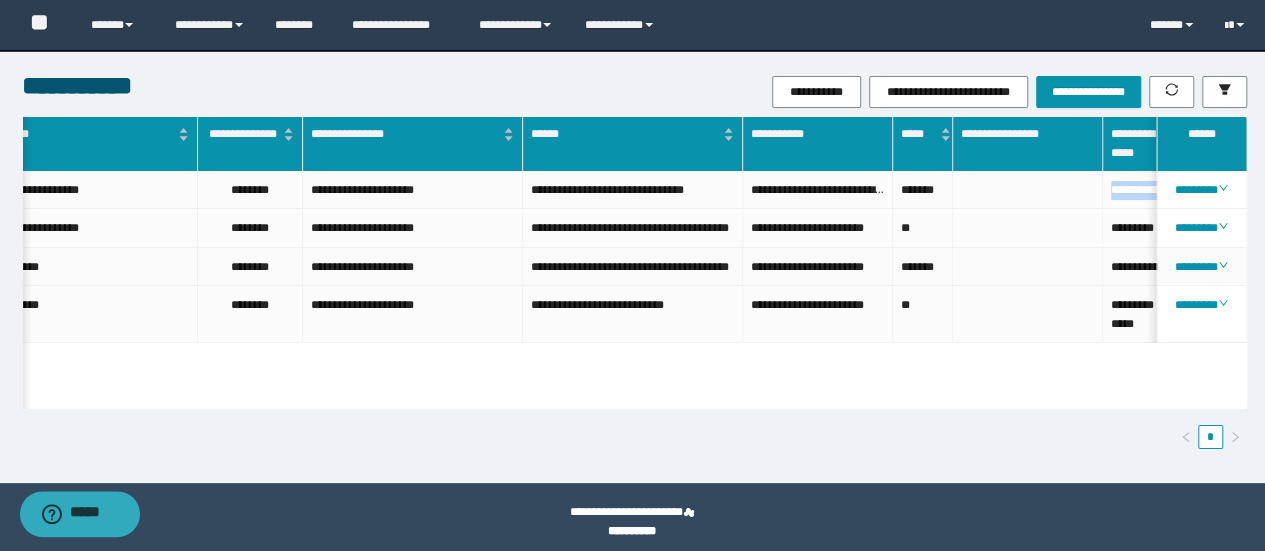 copy on "**********" 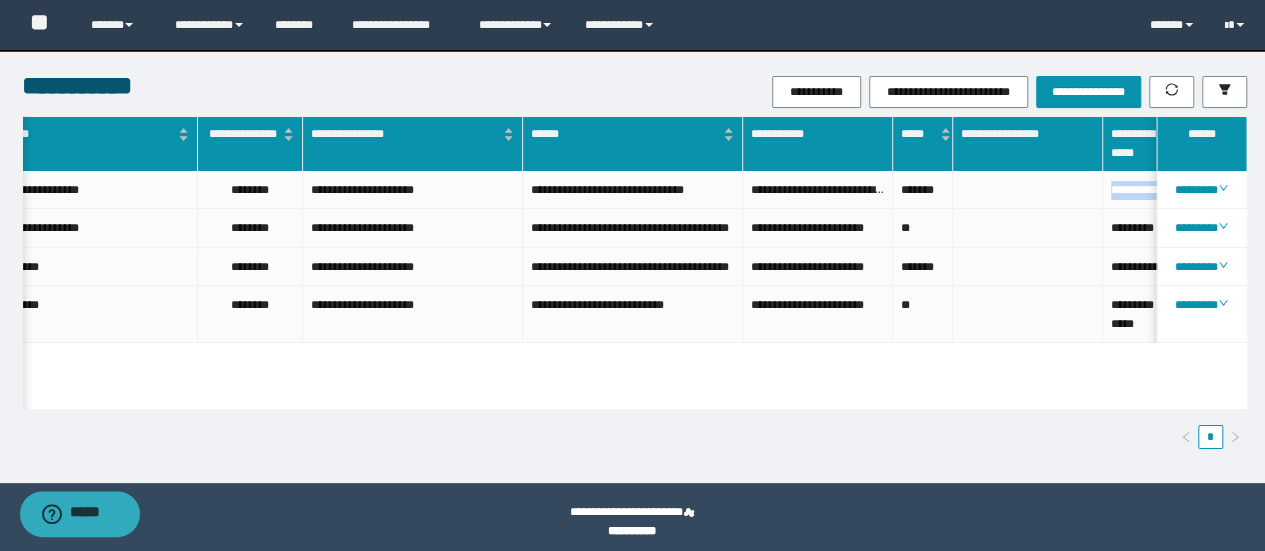 scroll, scrollTop: 0, scrollLeft: 395, axis: horizontal 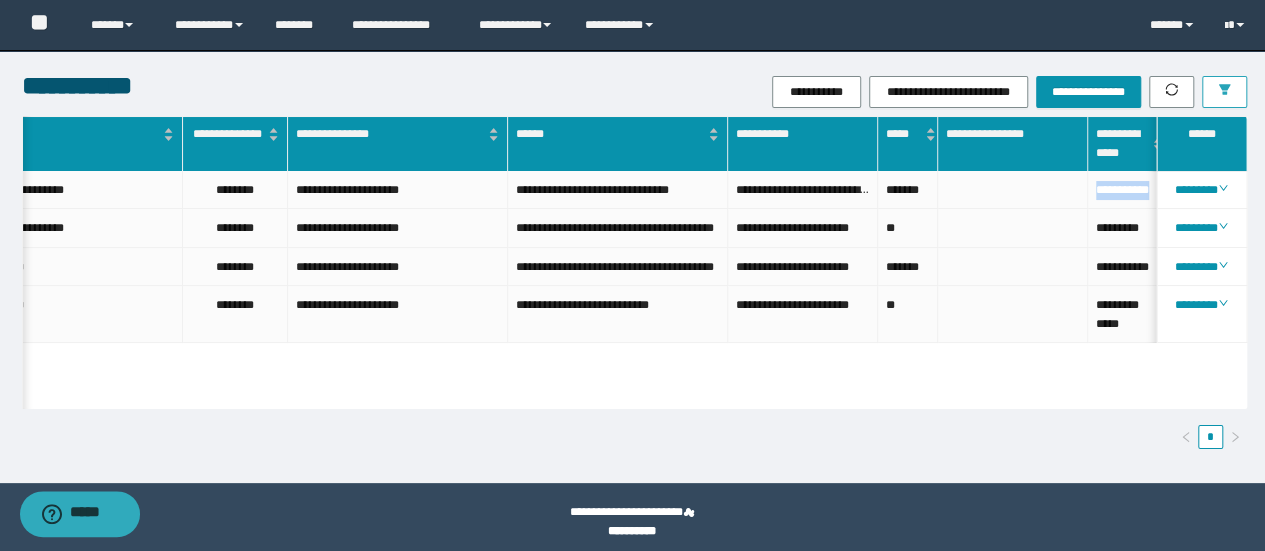 click 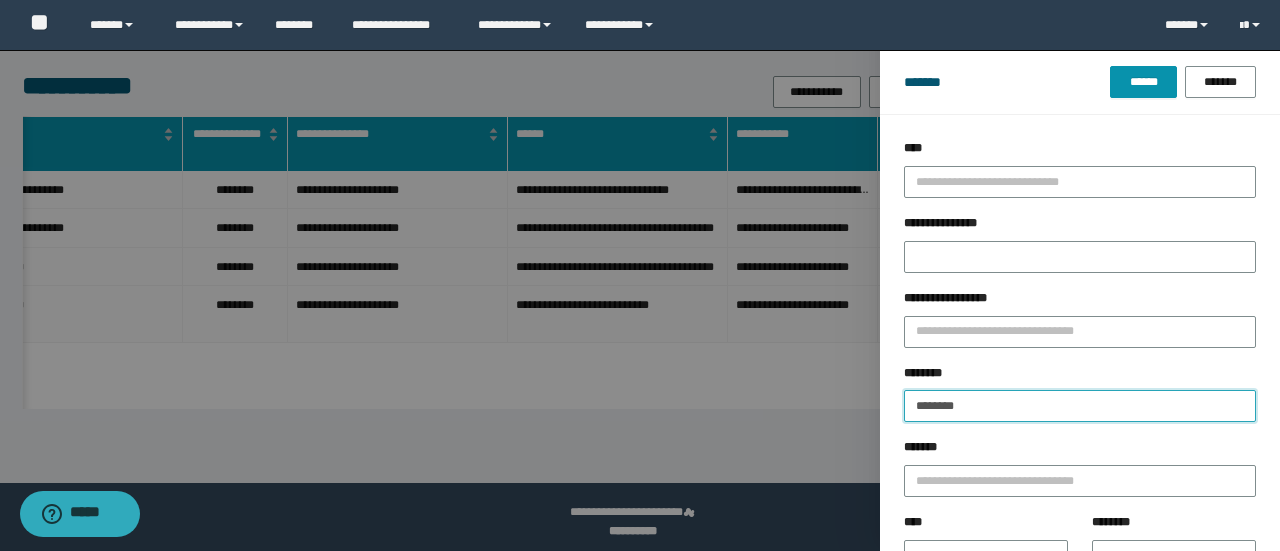 drag, startPoint x: 1000, startPoint y: 400, endPoint x: 516, endPoint y: 321, distance: 490.40494 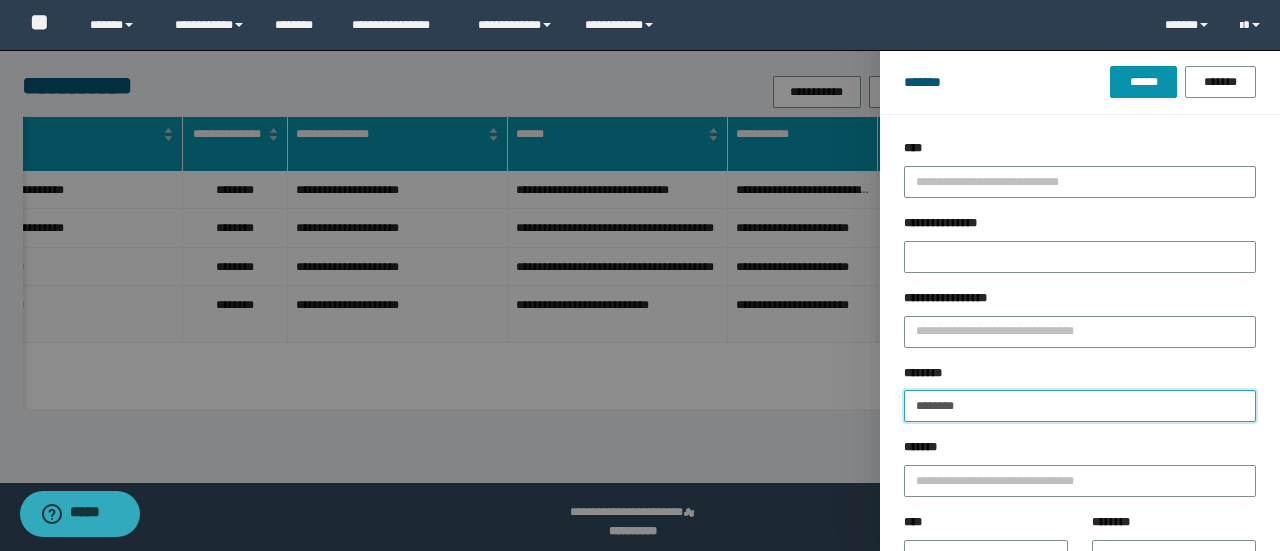 click on "******" at bounding box center [1143, 82] 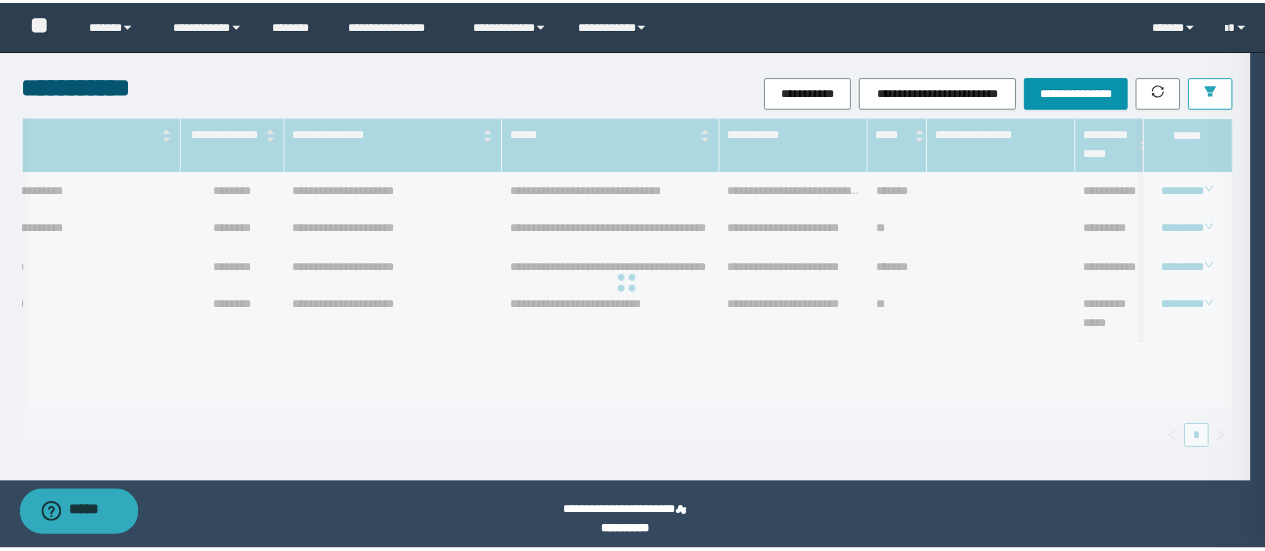 scroll, scrollTop: 0, scrollLeft: 920, axis: horizontal 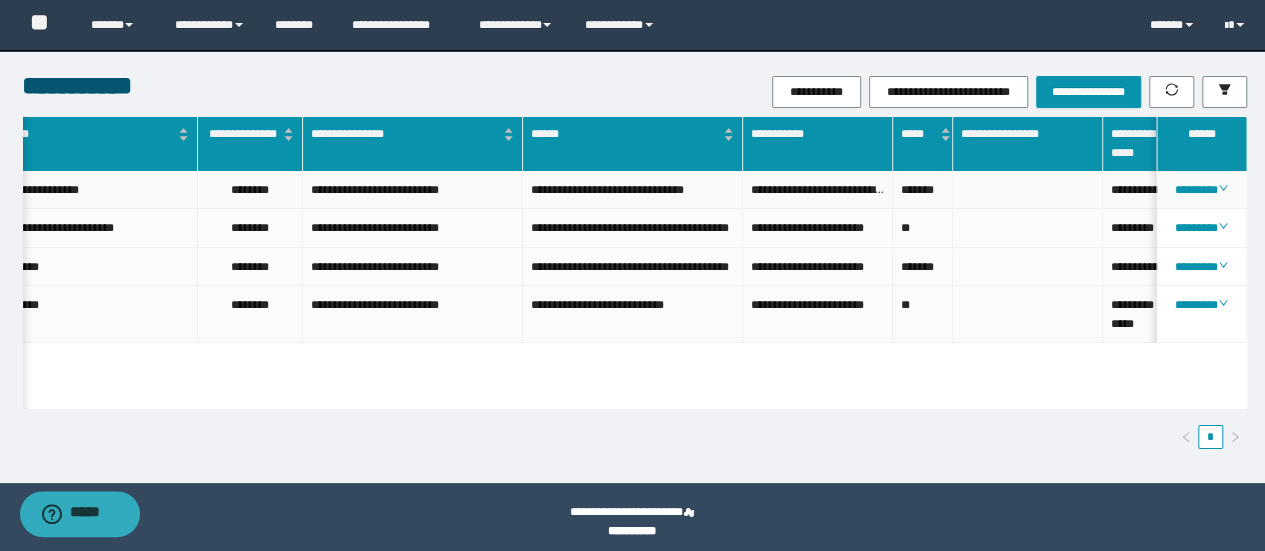 click on "**********" at bounding box center [1138, 190] 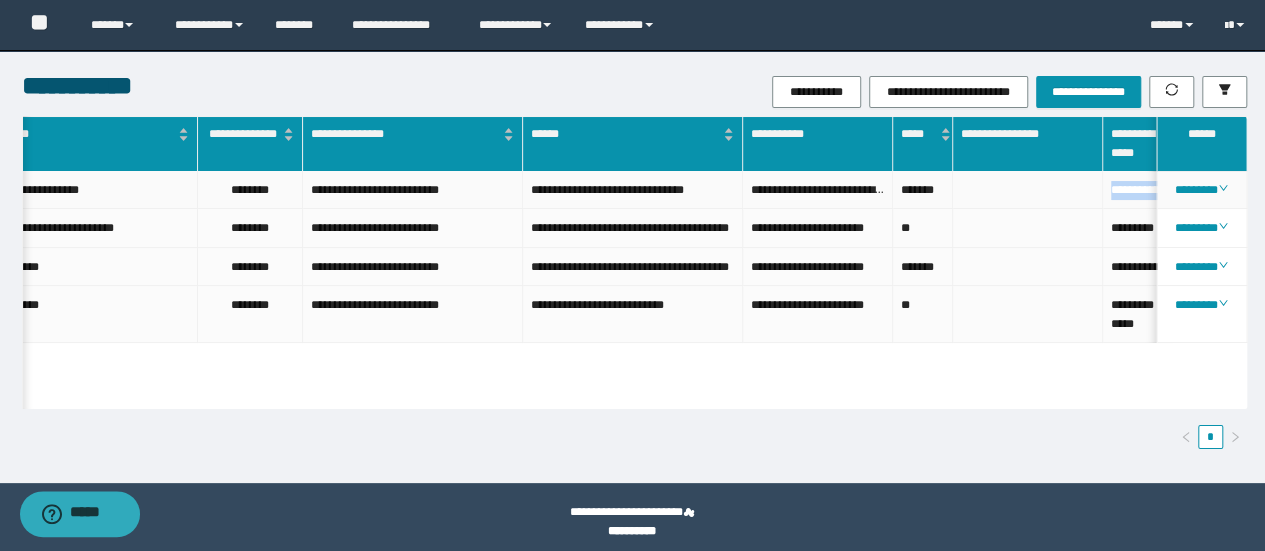 click on "**********" at bounding box center (1138, 190) 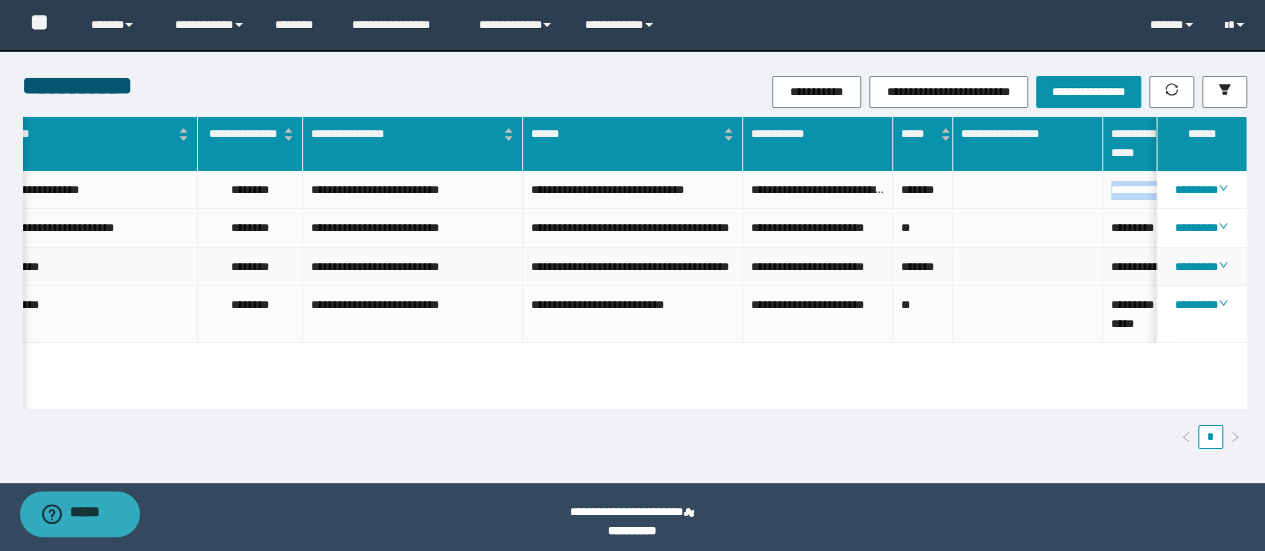 copy on "**********" 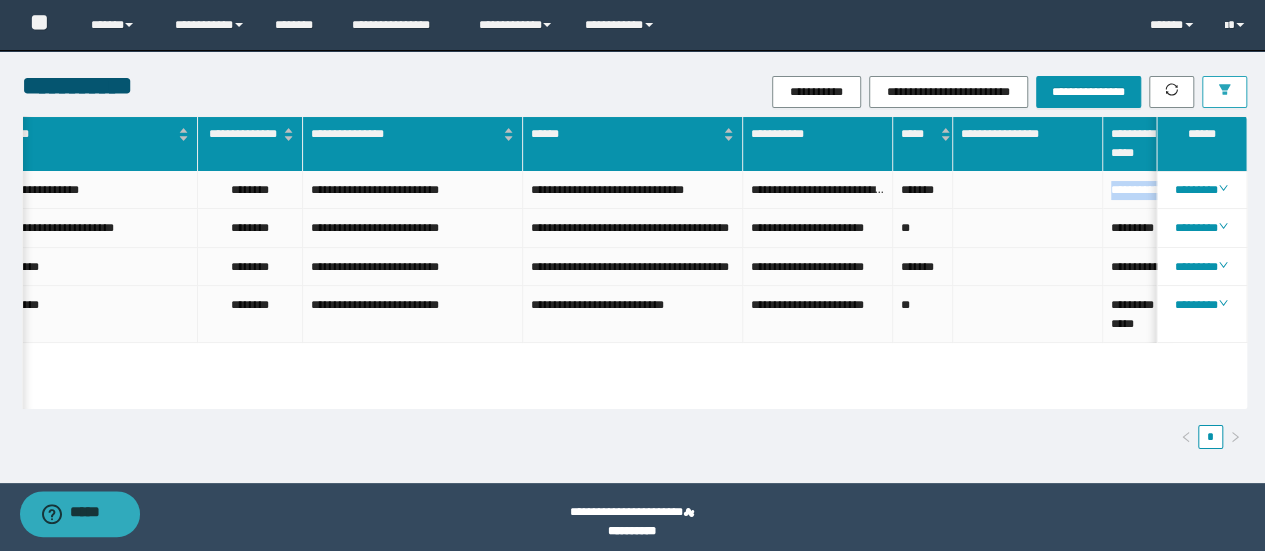 click at bounding box center (1224, 92) 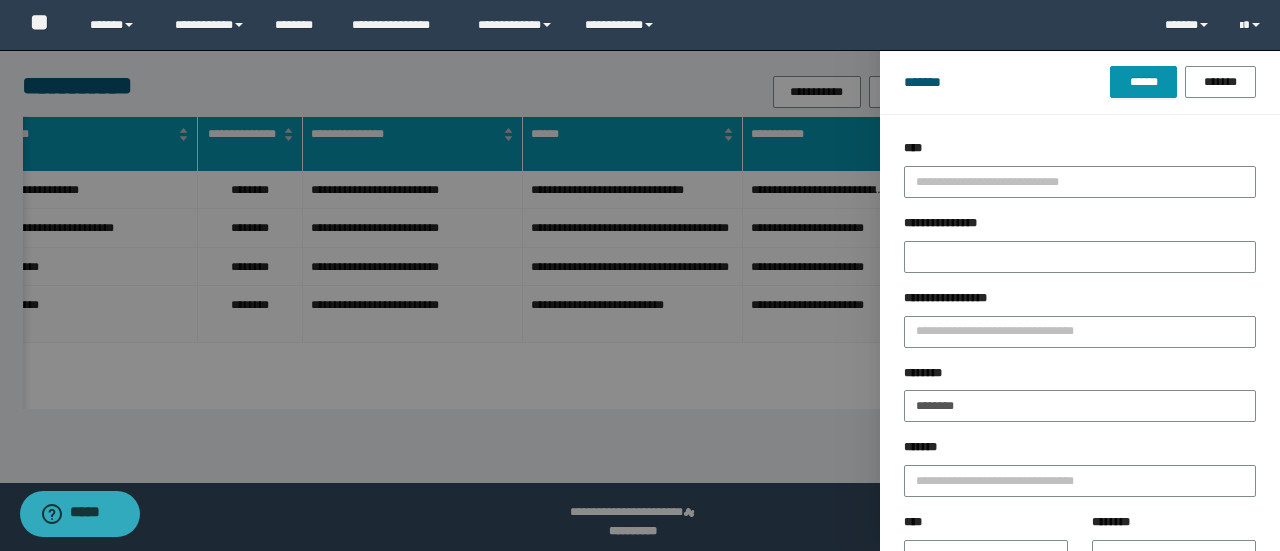 drag, startPoint x: 959, startPoint y: 423, endPoint x: 806, endPoint y: 387, distance: 157.17824 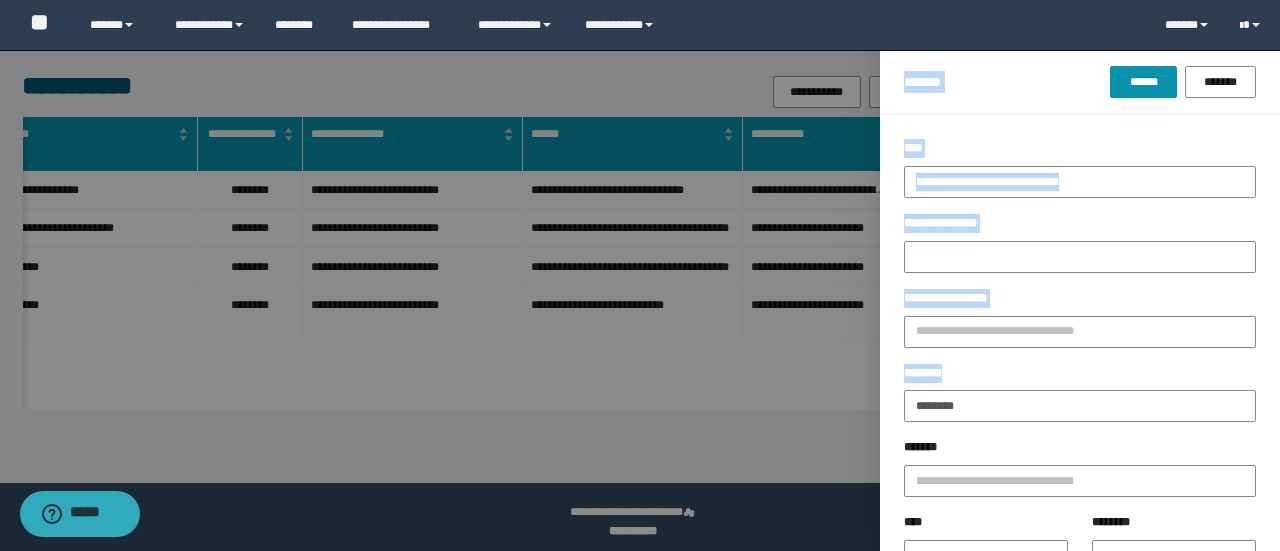 click on "******** ********" at bounding box center [1080, 401] 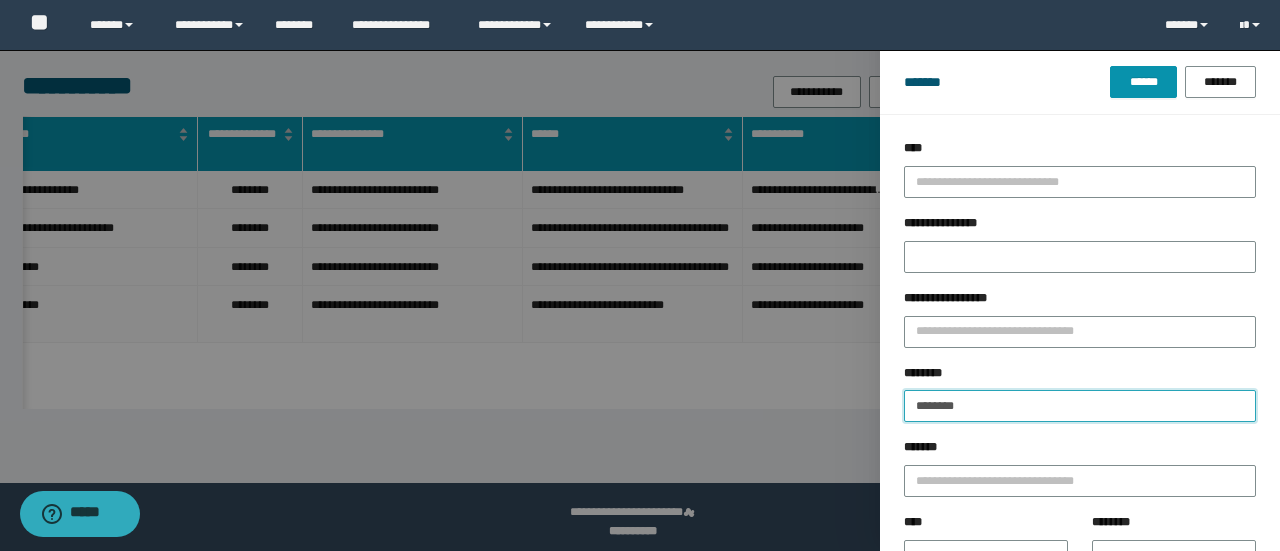 drag, startPoint x: 975, startPoint y: 401, endPoint x: 524, endPoint y: 395, distance: 451.03992 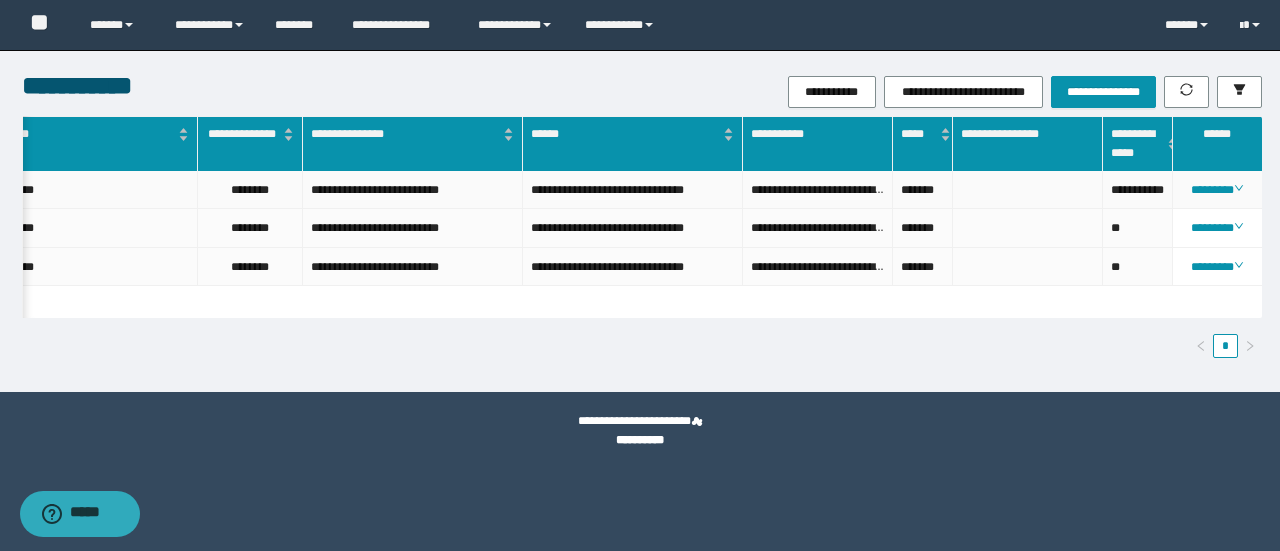 click on "**********" at bounding box center (1138, 190) 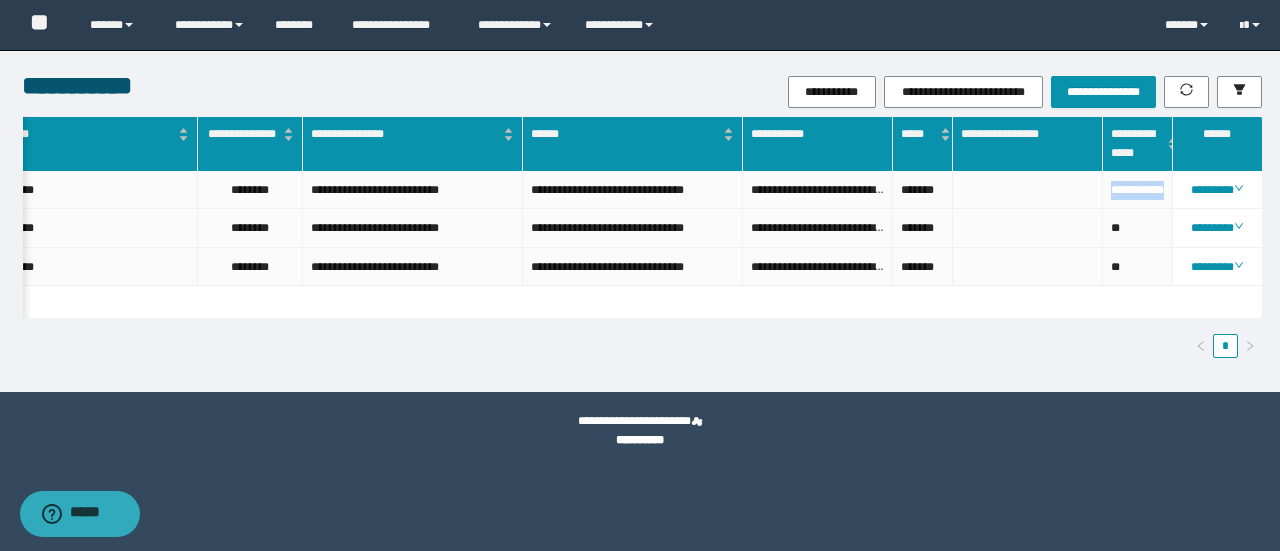 drag, startPoint x: 1126, startPoint y: 191, endPoint x: 1034, endPoint y: 338, distance: 173.41568 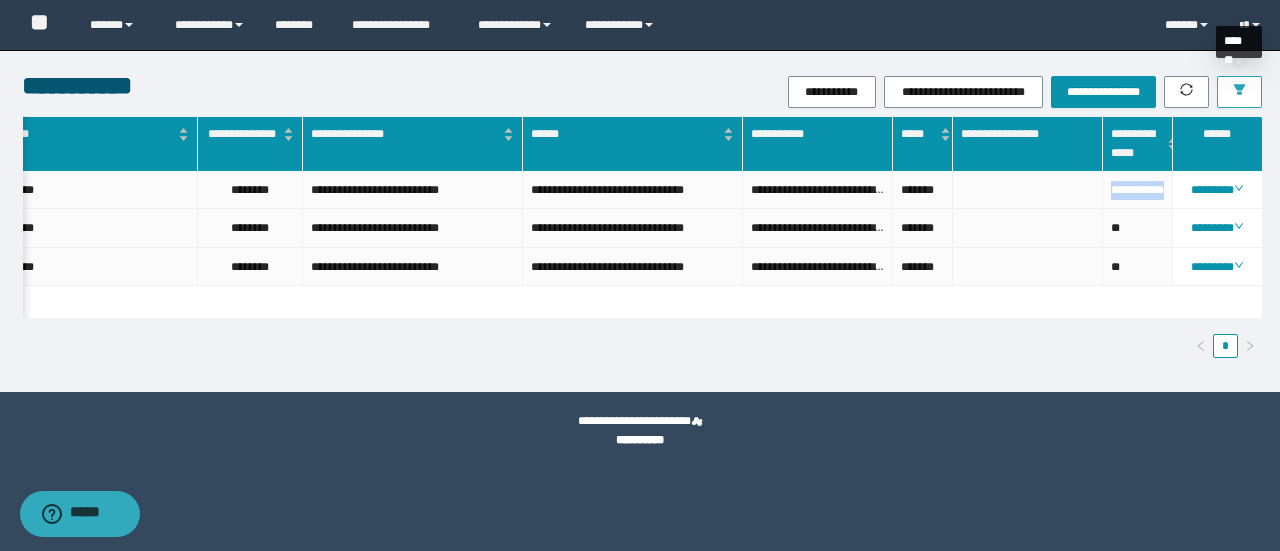 click 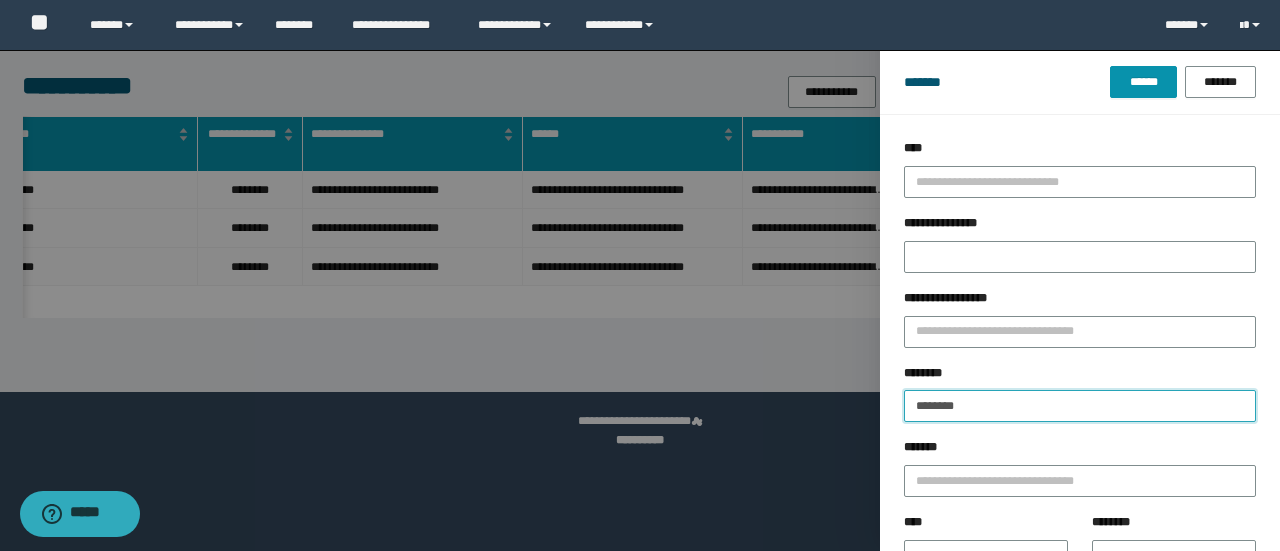 drag, startPoint x: 1015, startPoint y: 411, endPoint x: 624, endPoint y: 391, distance: 391.51117 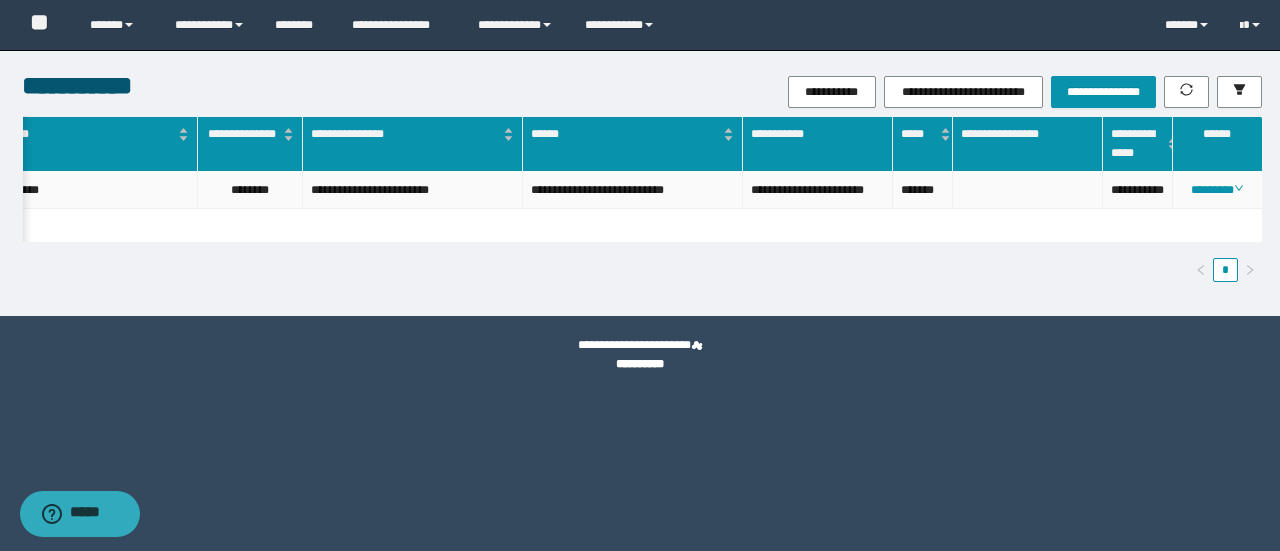 click on "**********" at bounding box center (1138, 190) 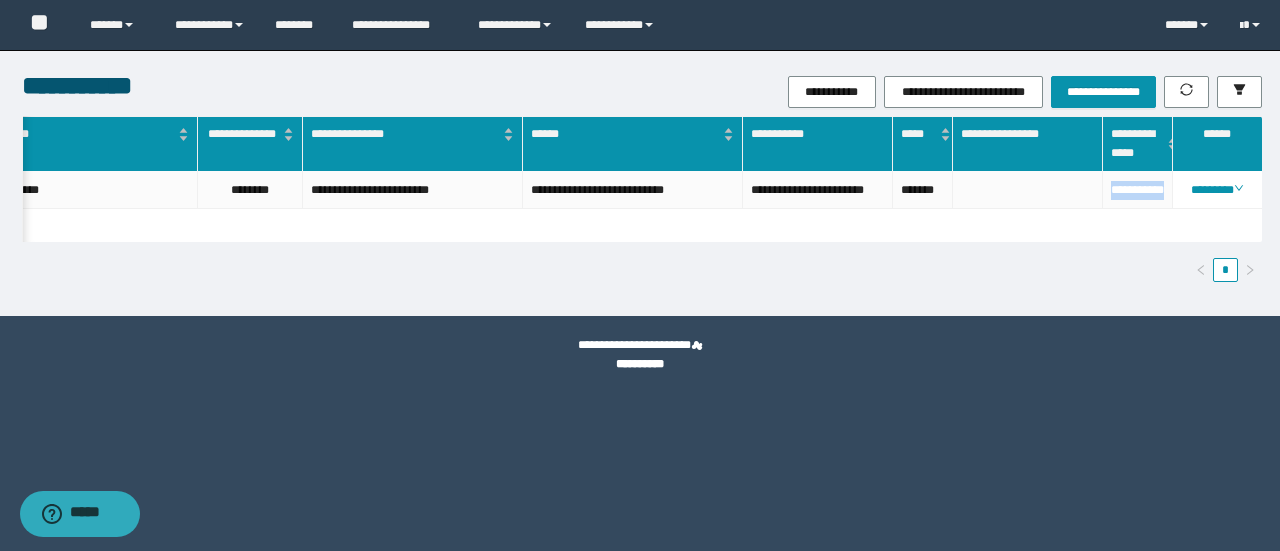 drag, startPoint x: 1126, startPoint y: 196, endPoint x: 1044, endPoint y: 381, distance: 202.3586 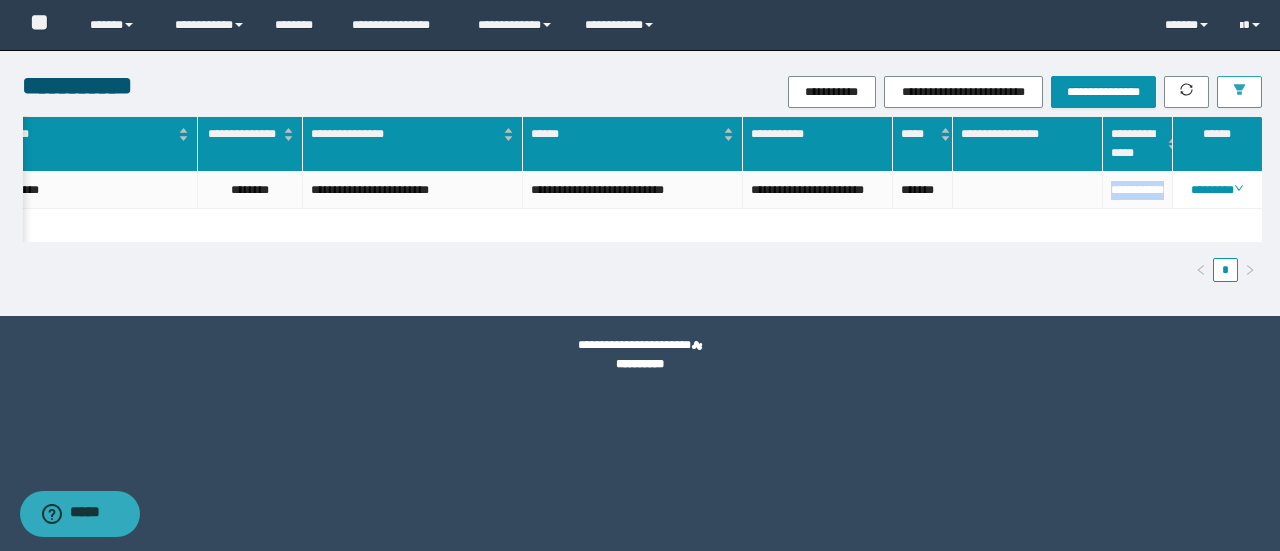 click 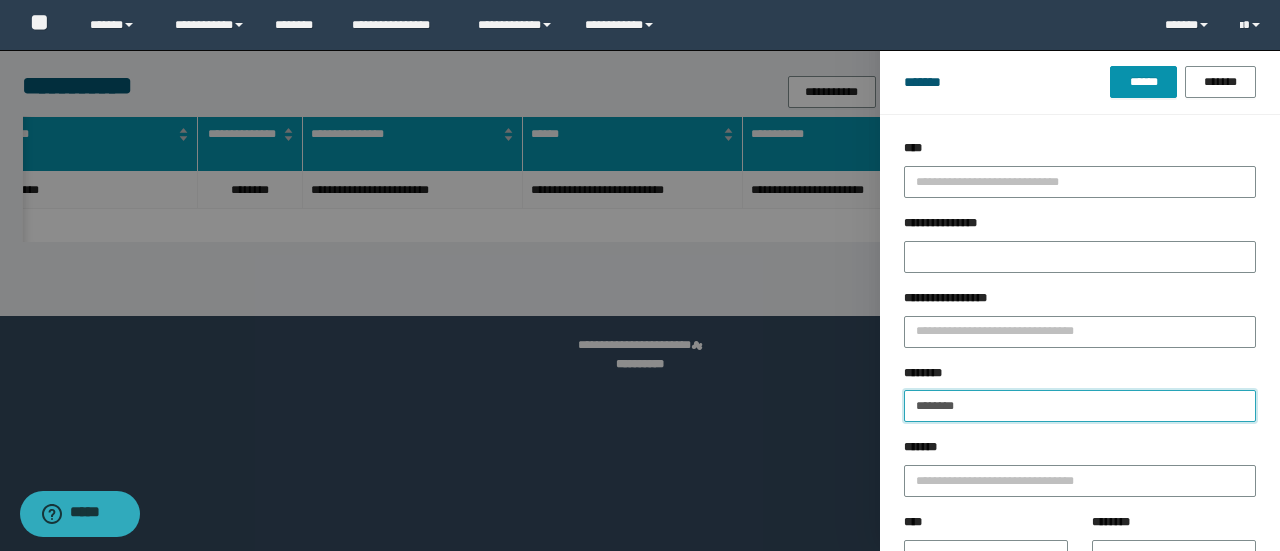 drag, startPoint x: 939, startPoint y: 401, endPoint x: 821, endPoint y: 403, distance: 118.016945 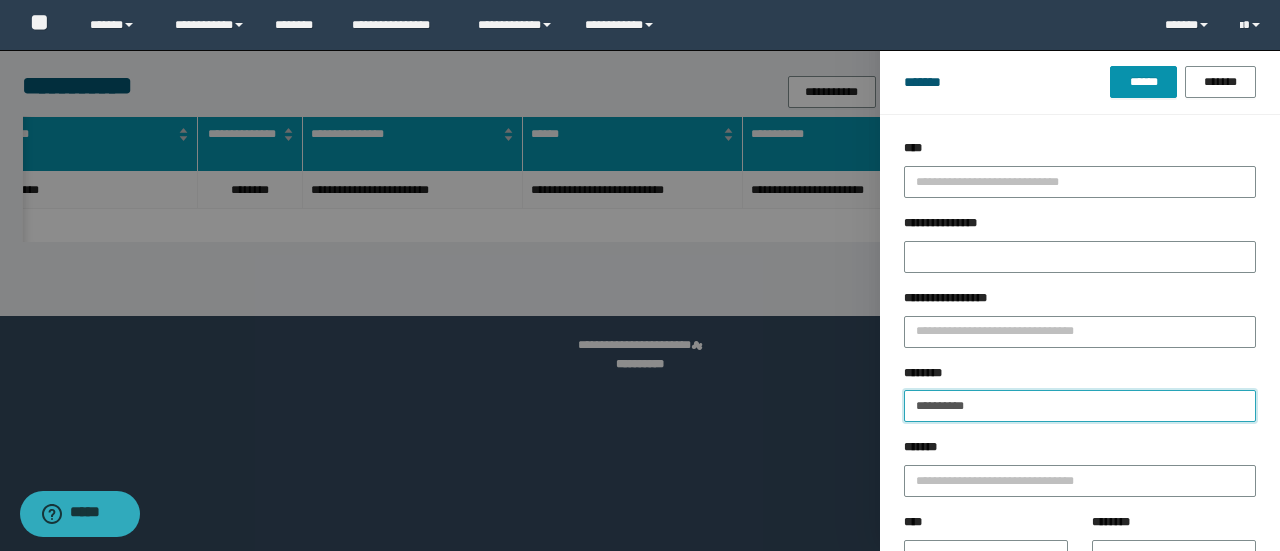 click on "******" at bounding box center (1143, 82) 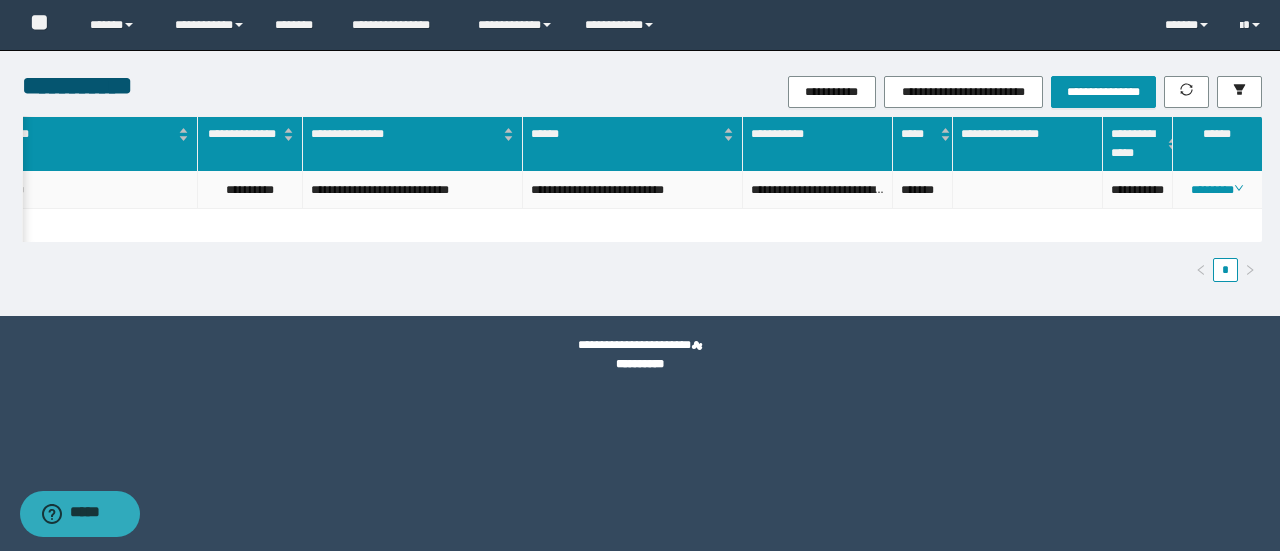 click on "**********" at bounding box center (1138, 190) 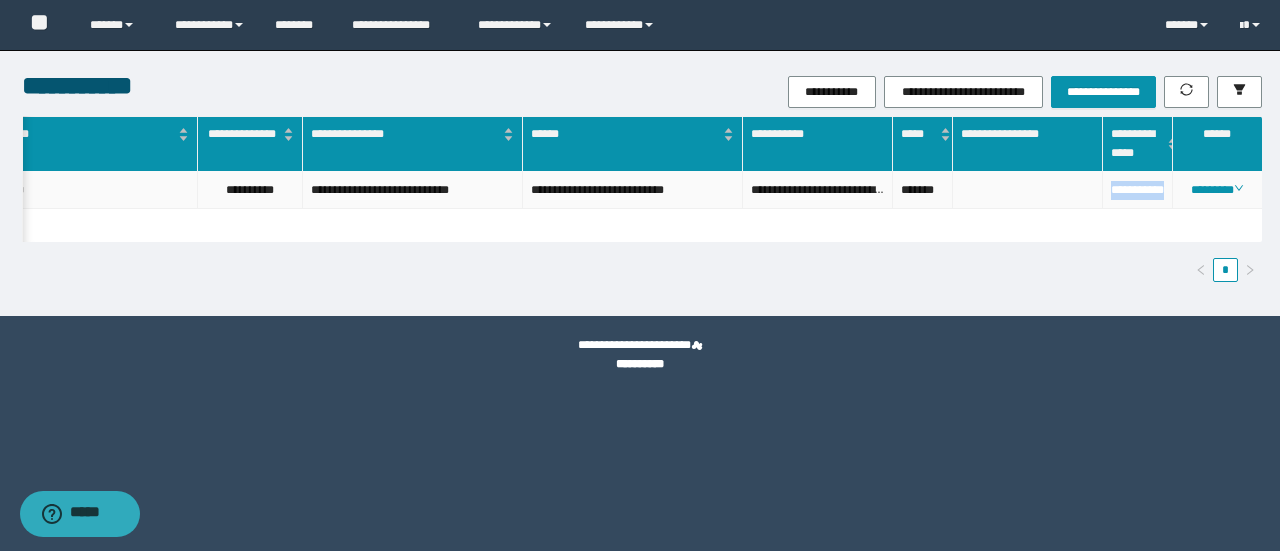 click on "**********" at bounding box center (1138, 190) 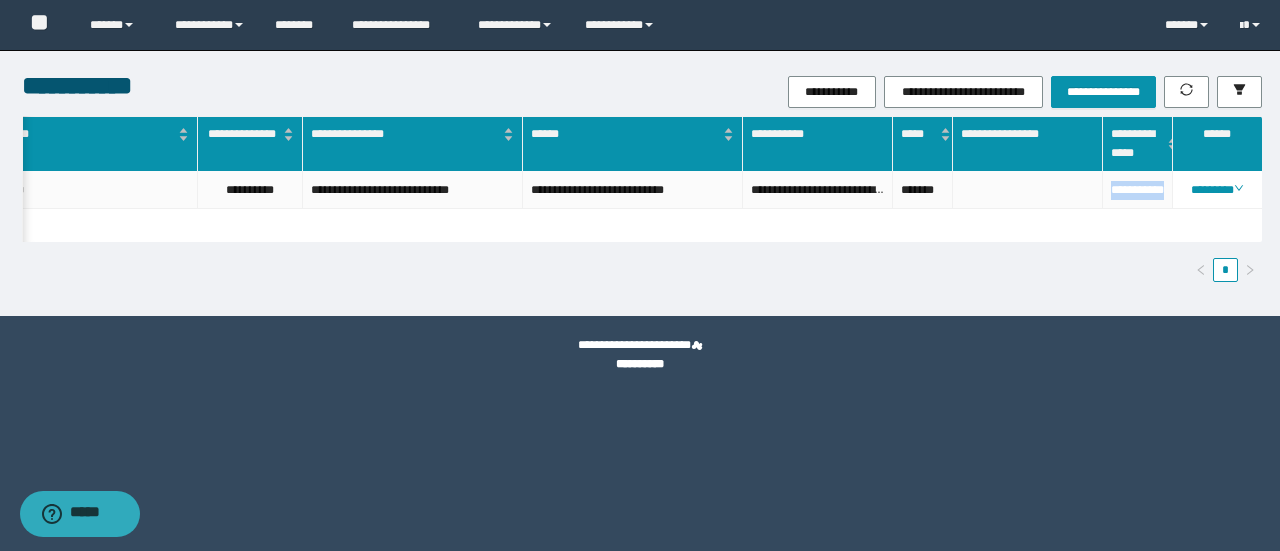 copy on "**********" 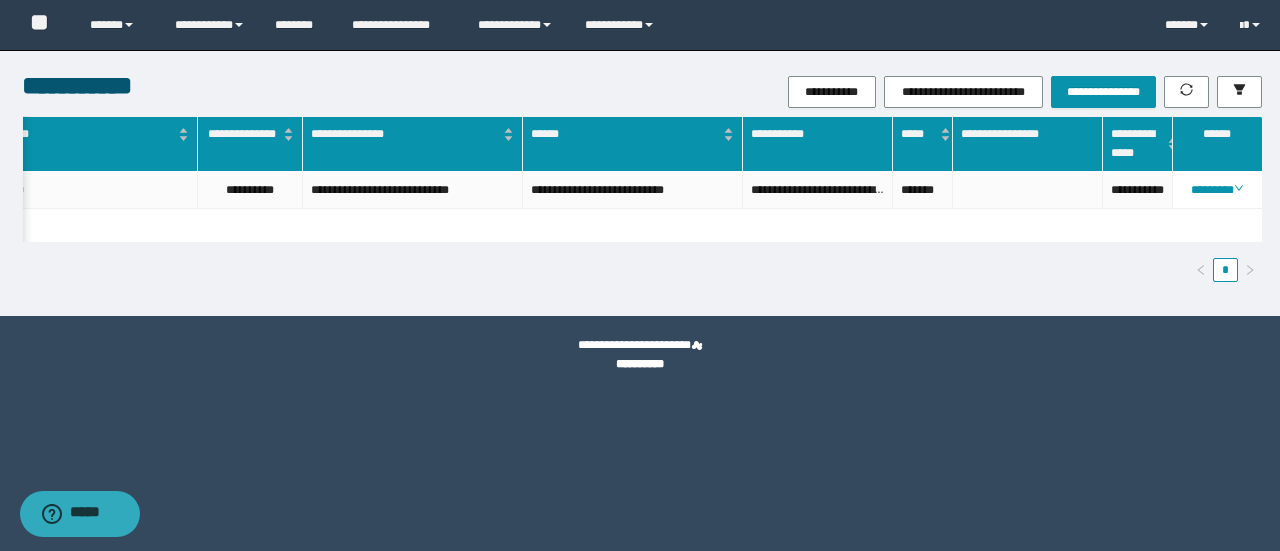drag, startPoint x: 1268, startPoint y: 101, endPoint x: 1262, endPoint y: 111, distance: 11.661903 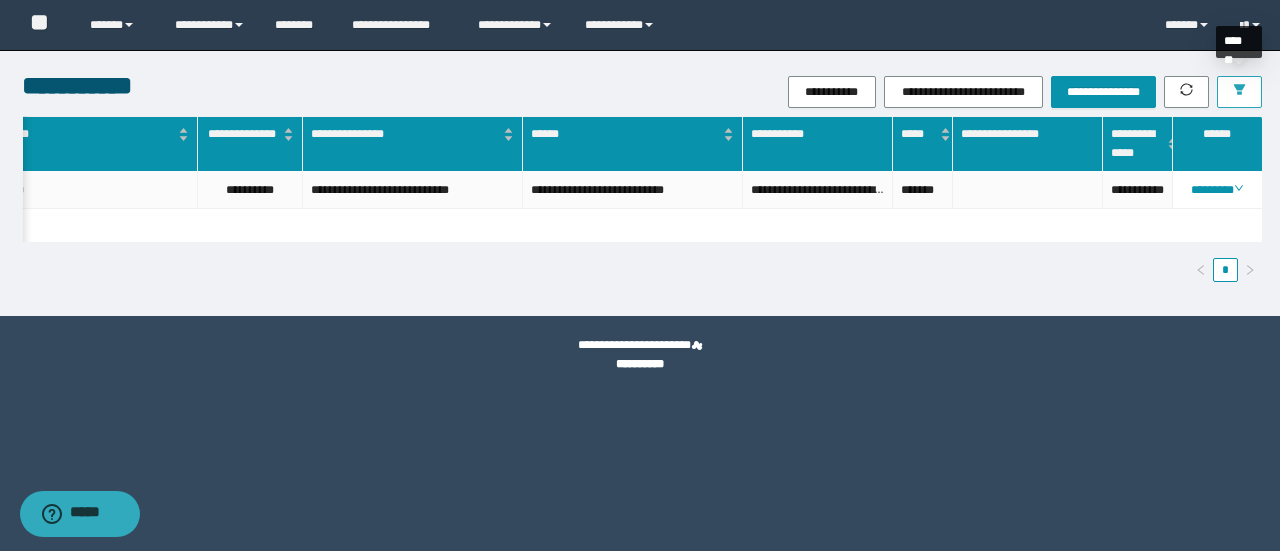 drag, startPoint x: 1259, startPoint y: 91, endPoint x: 1150, endPoint y: 247, distance: 190.30765 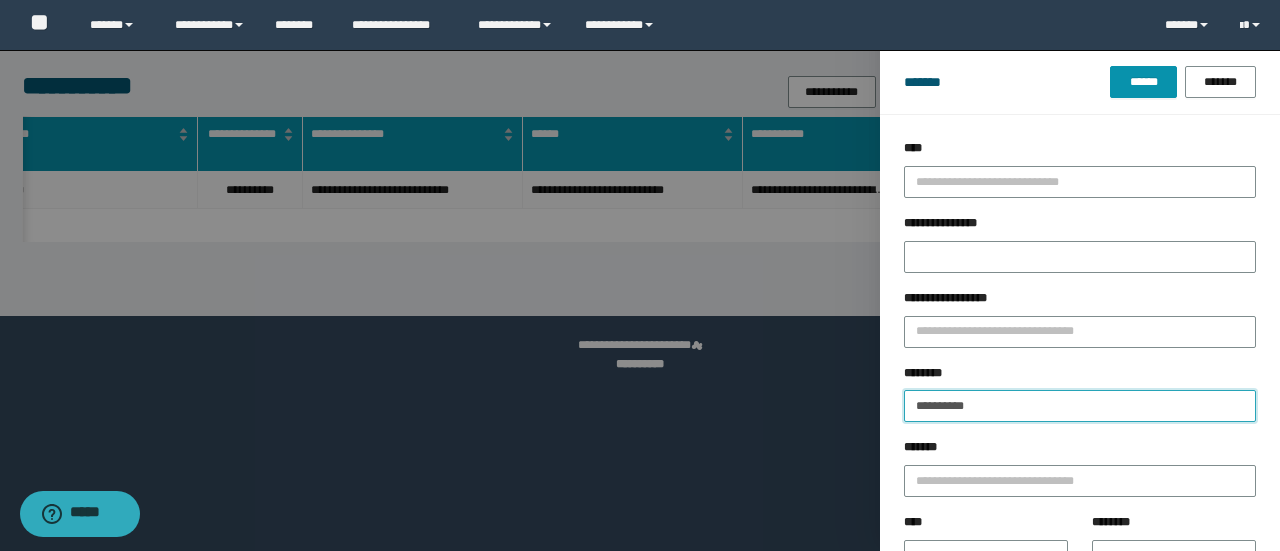 drag, startPoint x: 1009, startPoint y: 411, endPoint x: 585, endPoint y: 328, distance: 432.04745 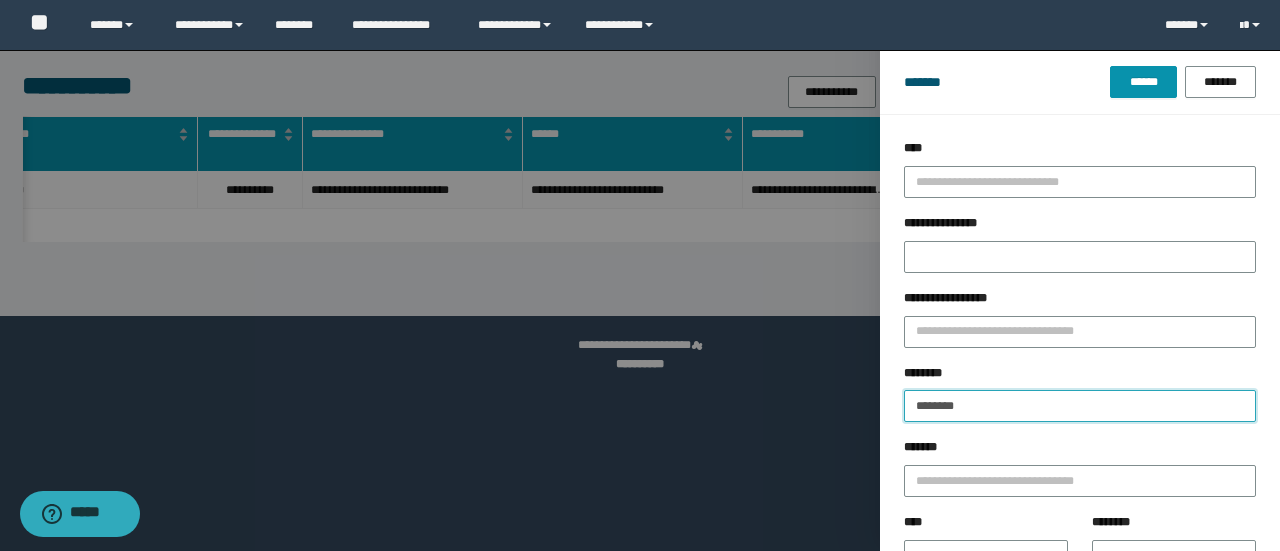 click on "******" at bounding box center [1143, 82] 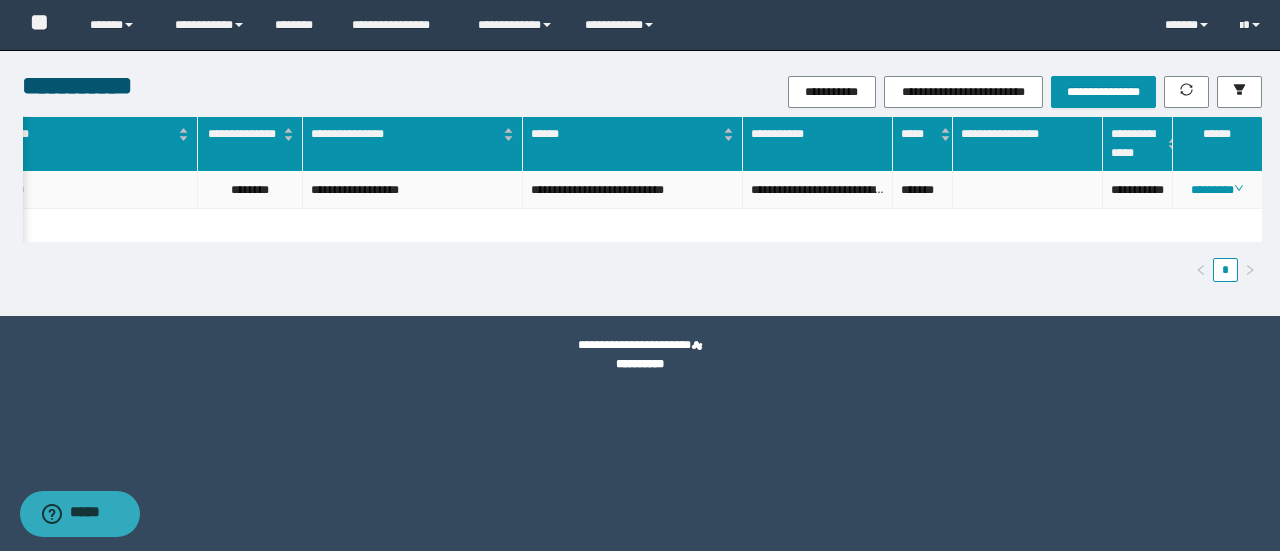 click on "**********" at bounding box center [1138, 190] 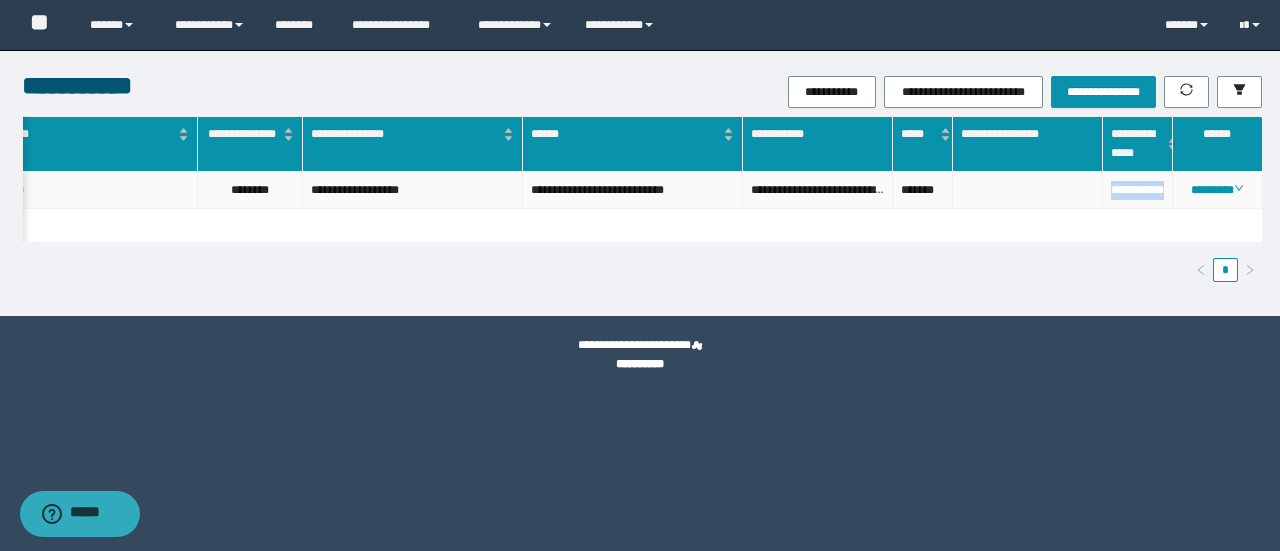 drag, startPoint x: 1130, startPoint y: 187, endPoint x: 1106, endPoint y: 246, distance: 63.694584 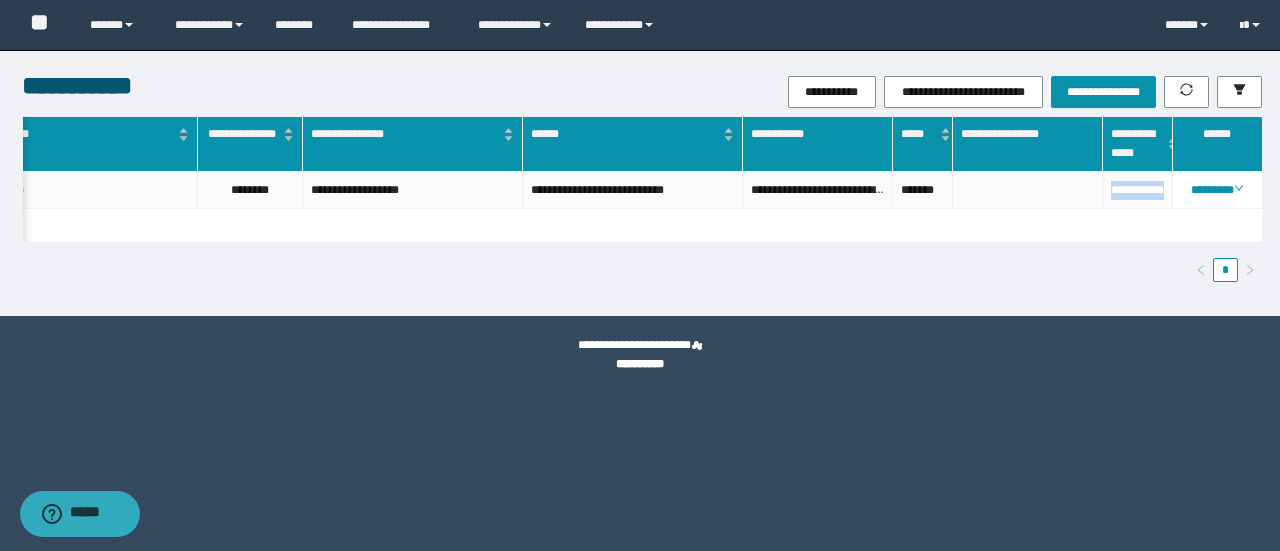 copy on "**********" 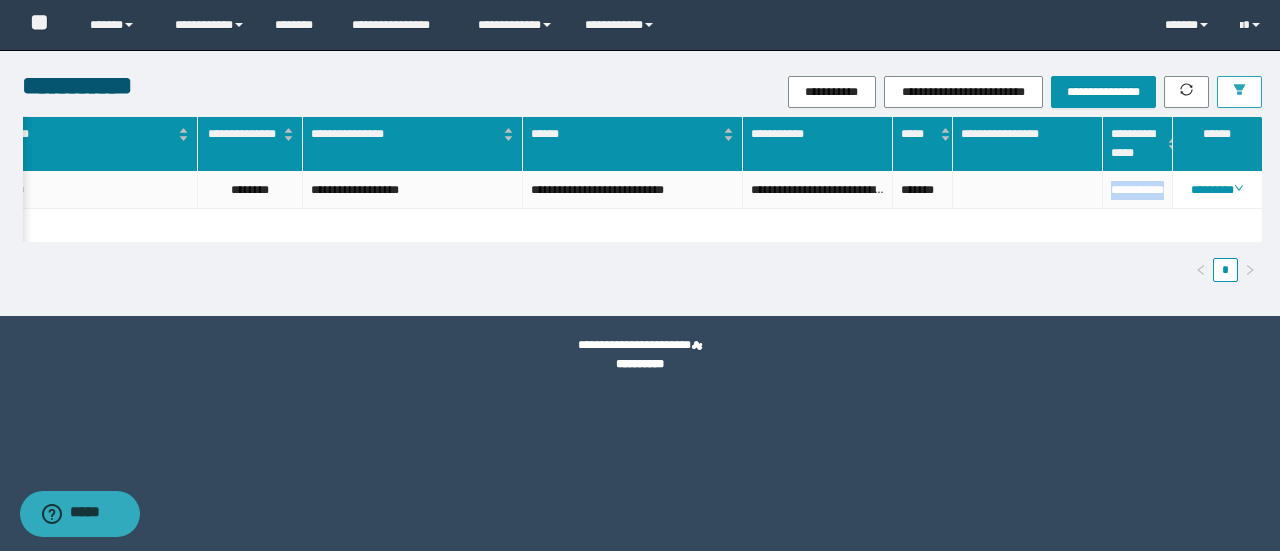 drag, startPoint x: 1238, startPoint y: 101, endPoint x: 1130, endPoint y: 229, distance: 167.47537 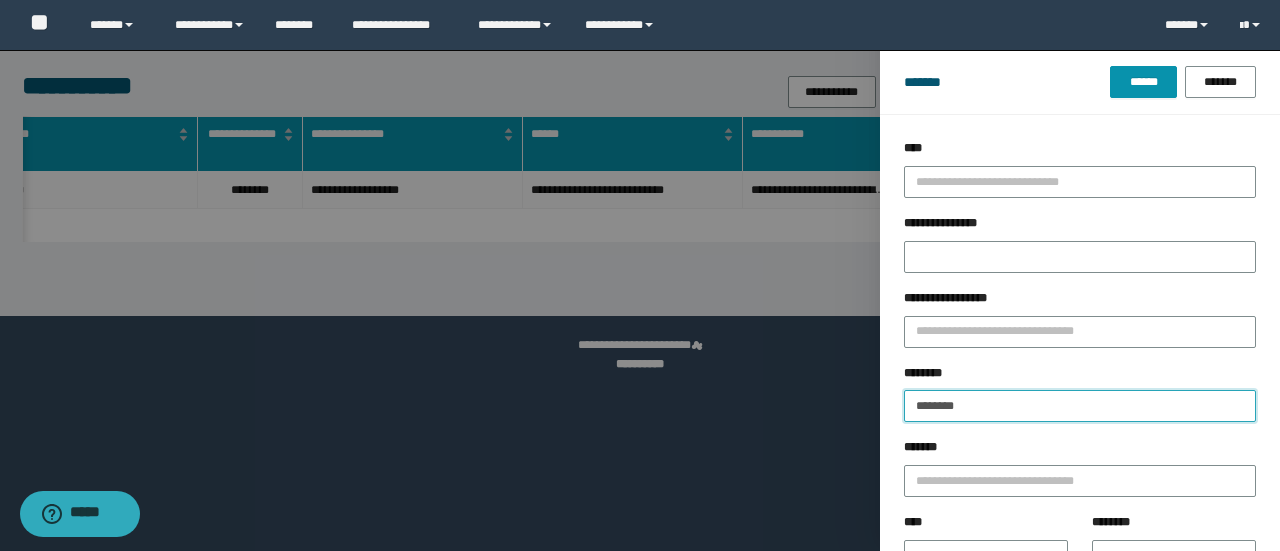 drag, startPoint x: 996, startPoint y: 399, endPoint x: 476, endPoint y: 363, distance: 521.2447 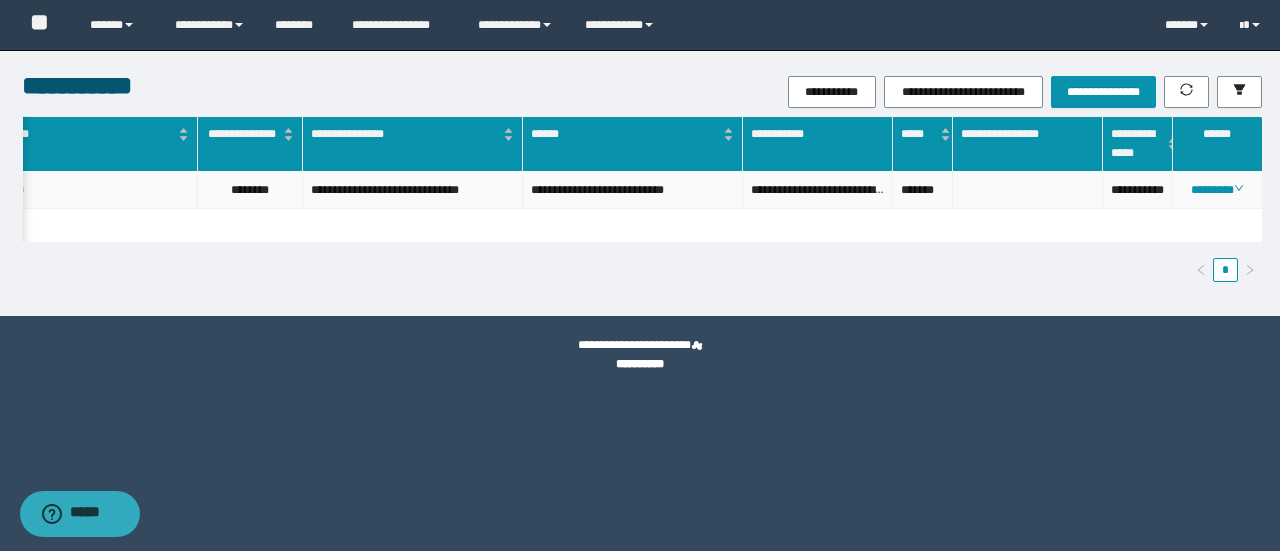 click on "**********" at bounding box center (1138, 190) 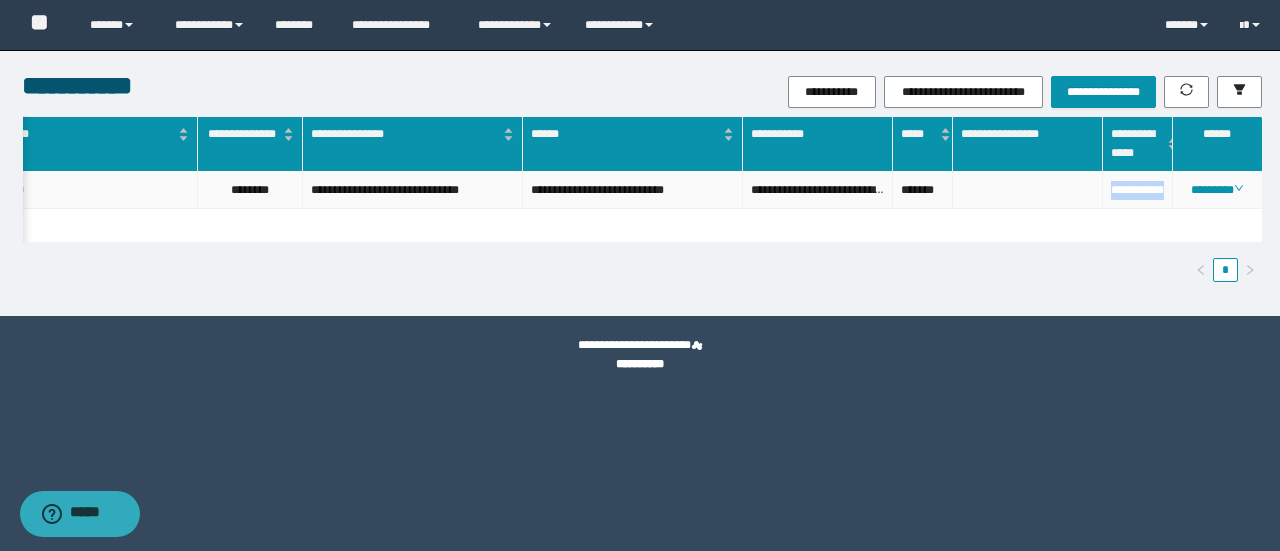 click on "**********" at bounding box center (1138, 190) 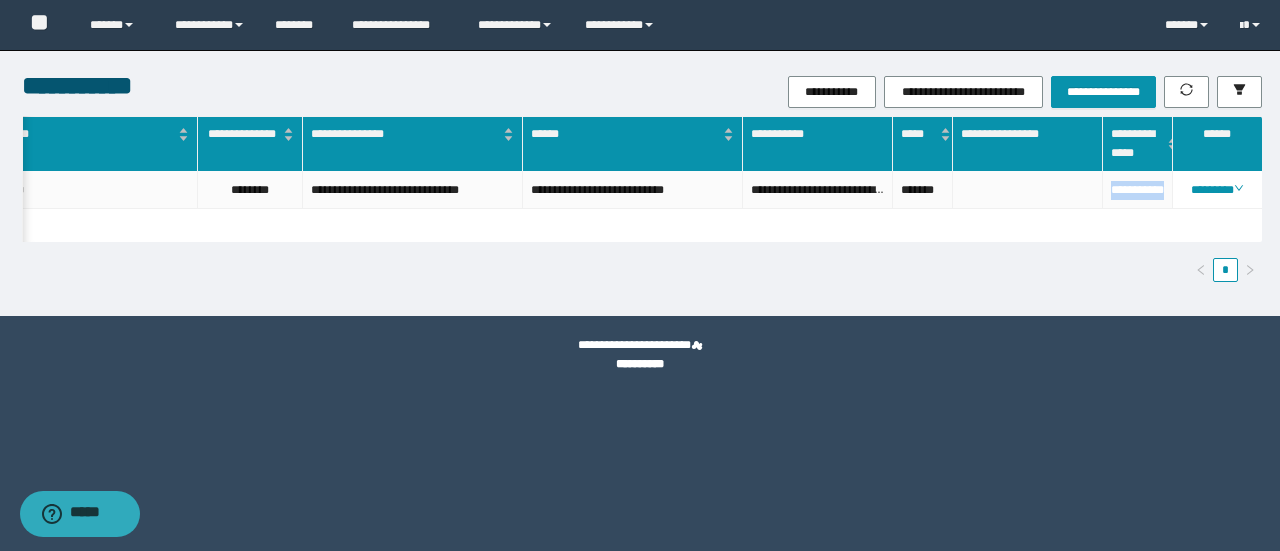 copy on "**********" 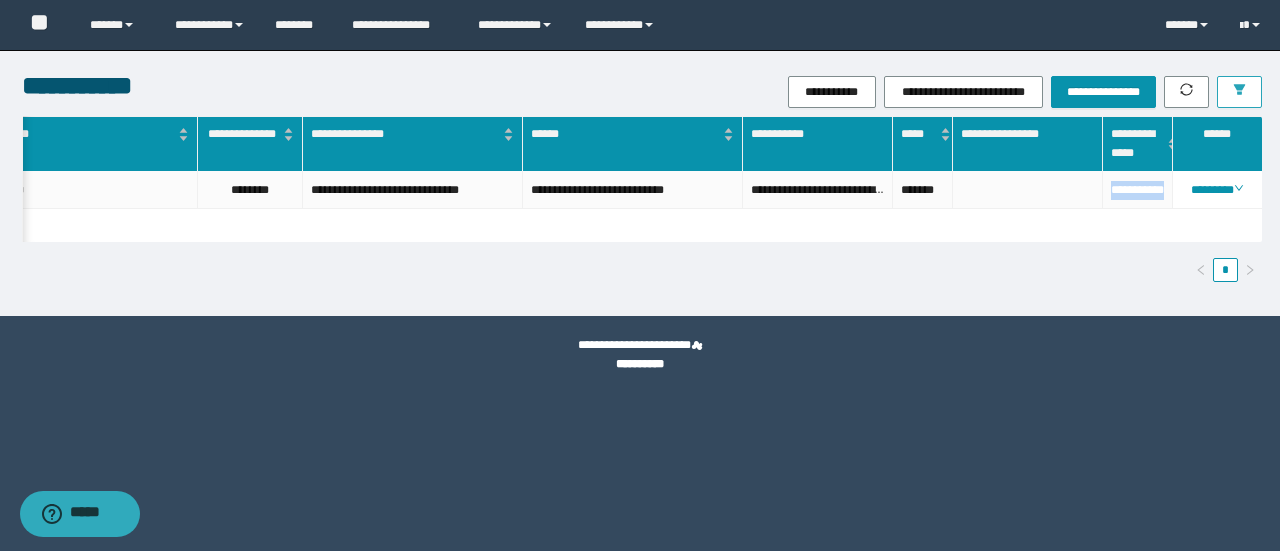 click at bounding box center [1239, 92] 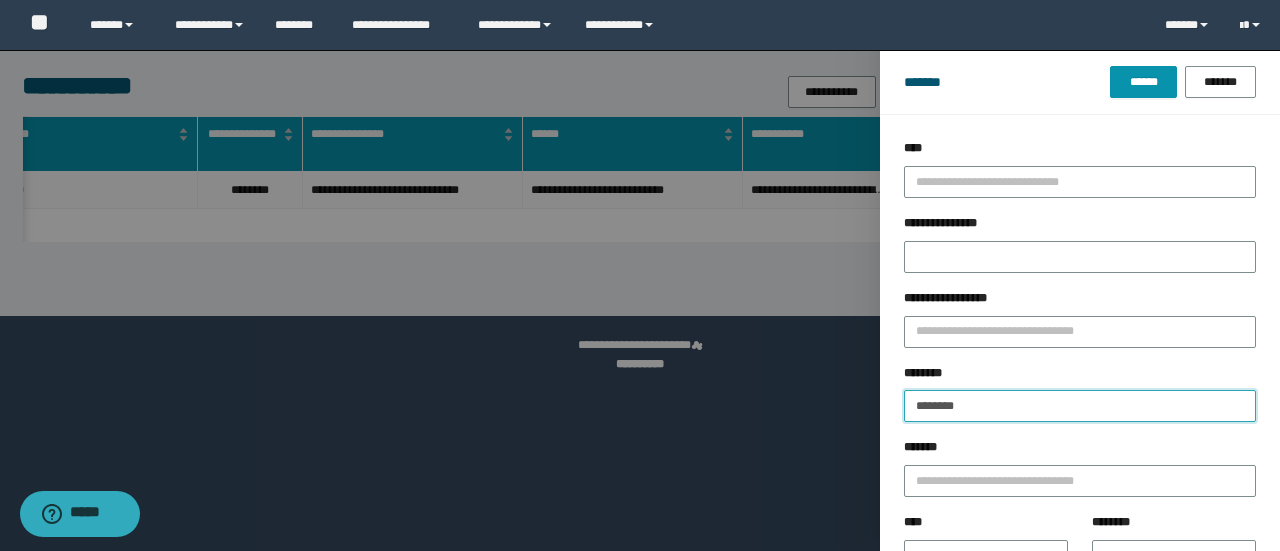drag, startPoint x: 1010, startPoint y: 399, endPoint x: 714, endPoint y: 357, distance: 298.96487 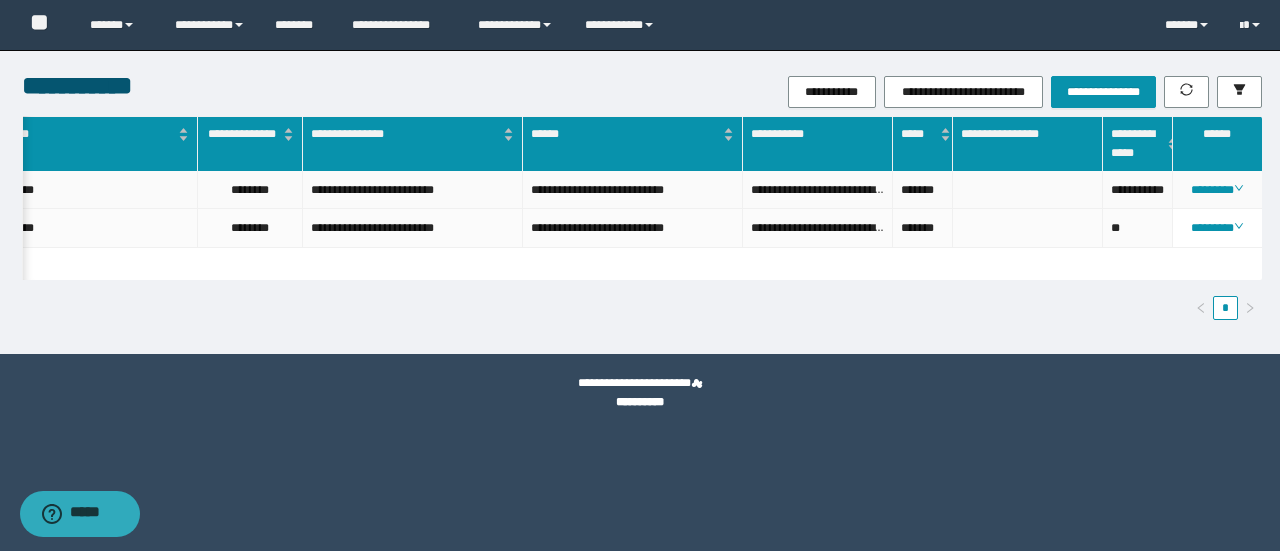 click on "**********" at bounding box center [1138, 190] 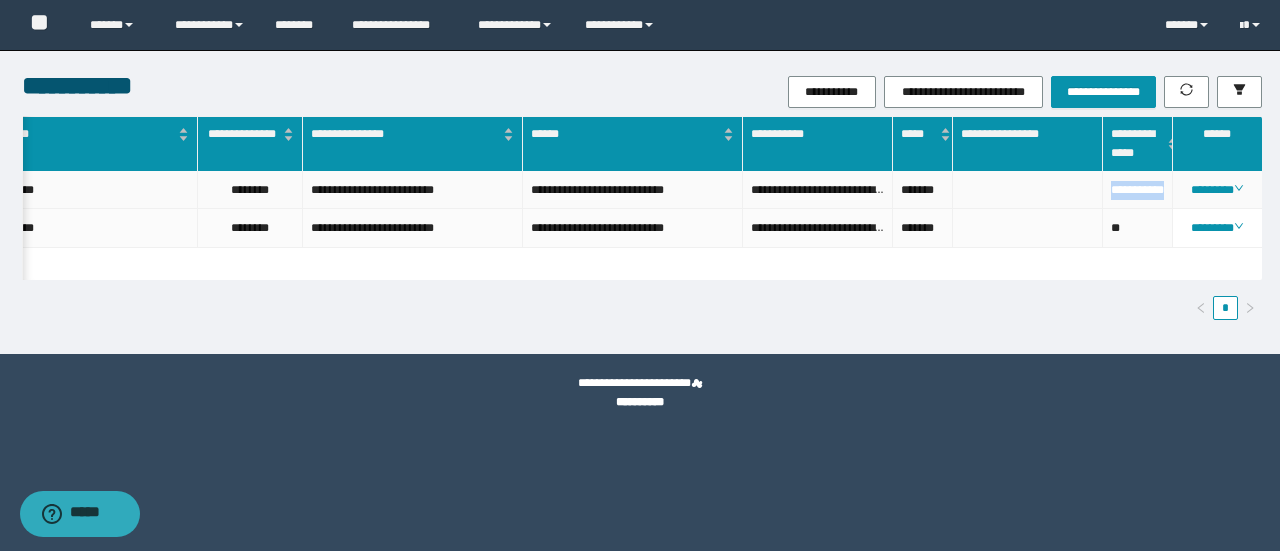 click on "**********" at bounding box center [1138, 190] 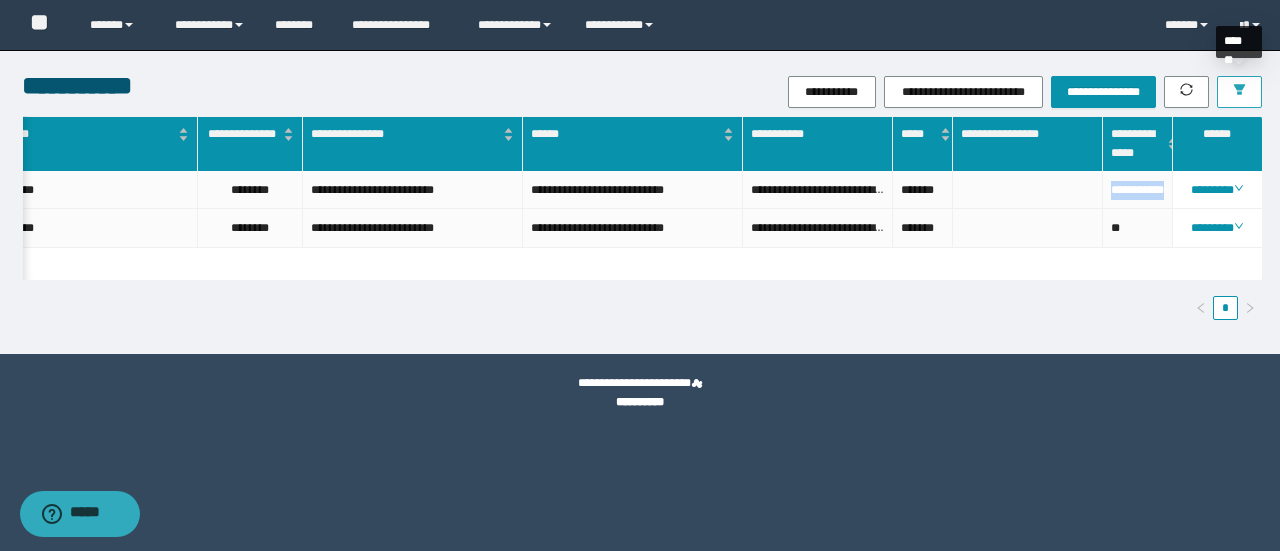 click at bounding box center [1239, 92] 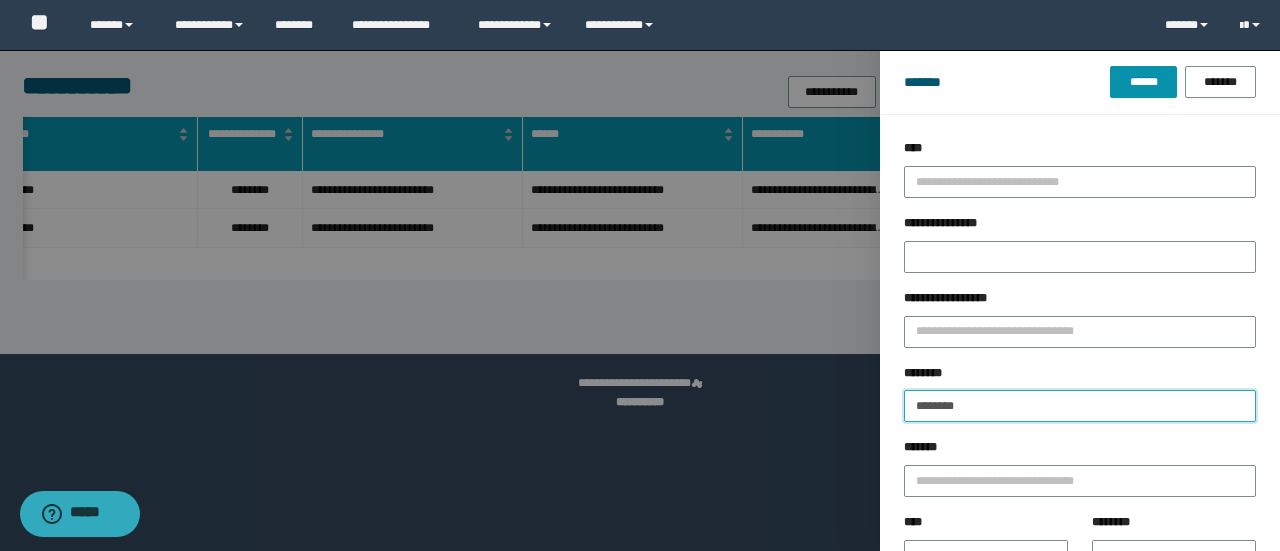 drag, startPoint x: 638, startPoint y: 393, endPoint x: 550, endPoint y: 389, distance: 88.09086 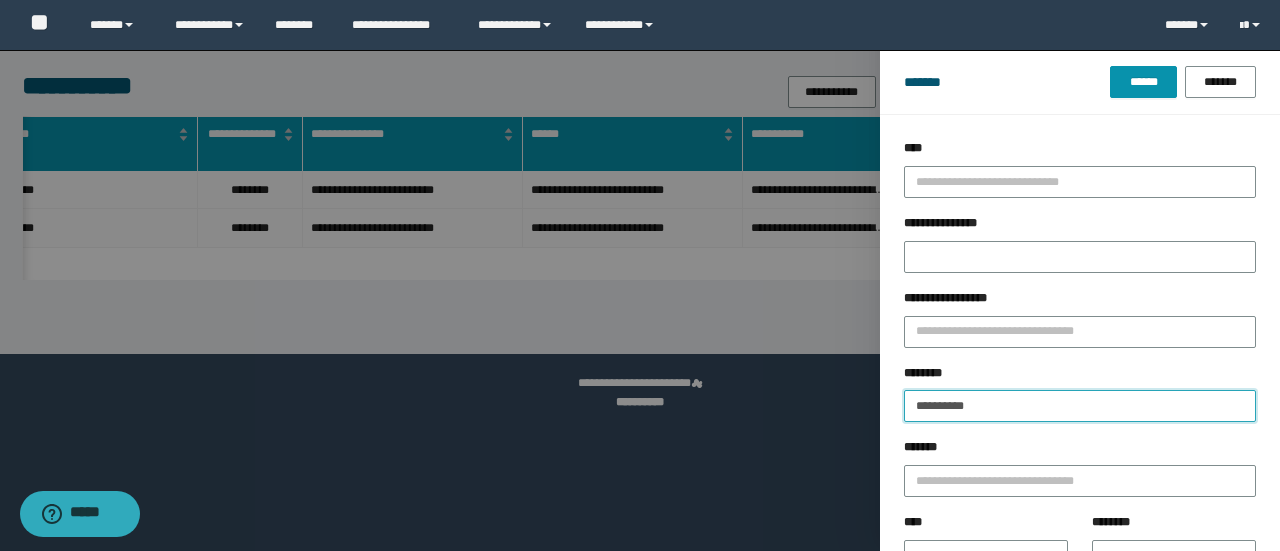 type on "**********" 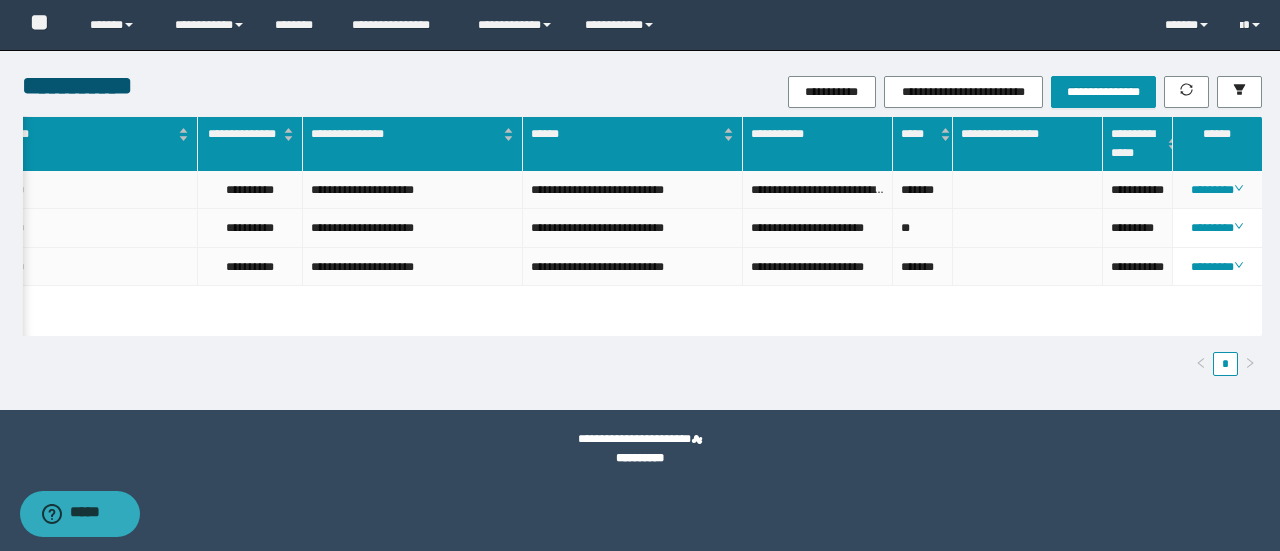 click on "**********" at bounding box center (1138, 190) 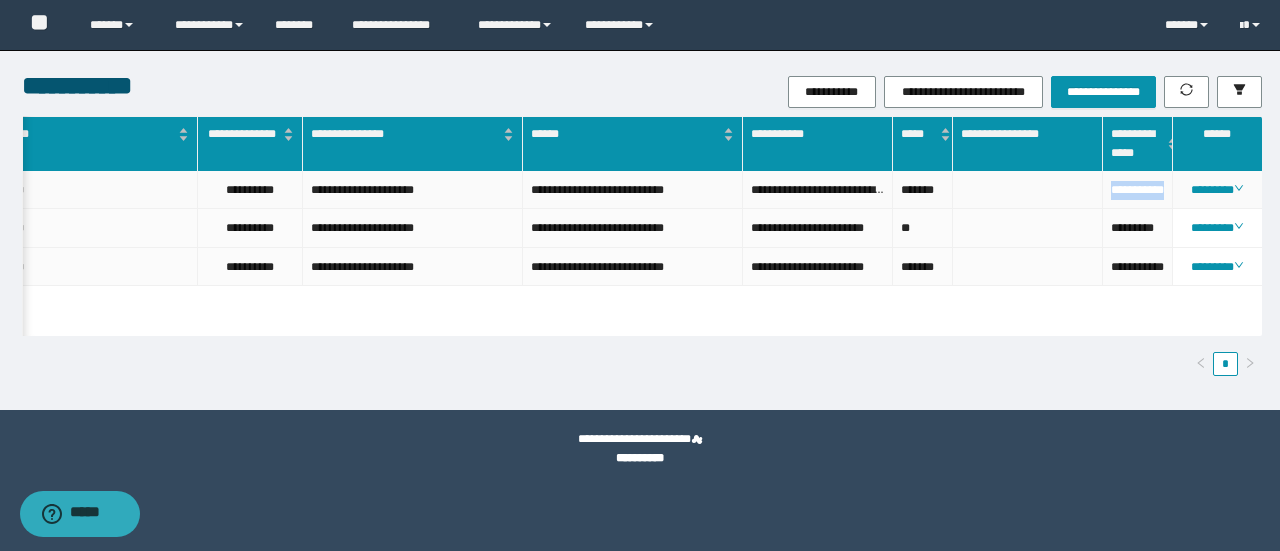 click on "**********" at bounding box center (1138, 190) 